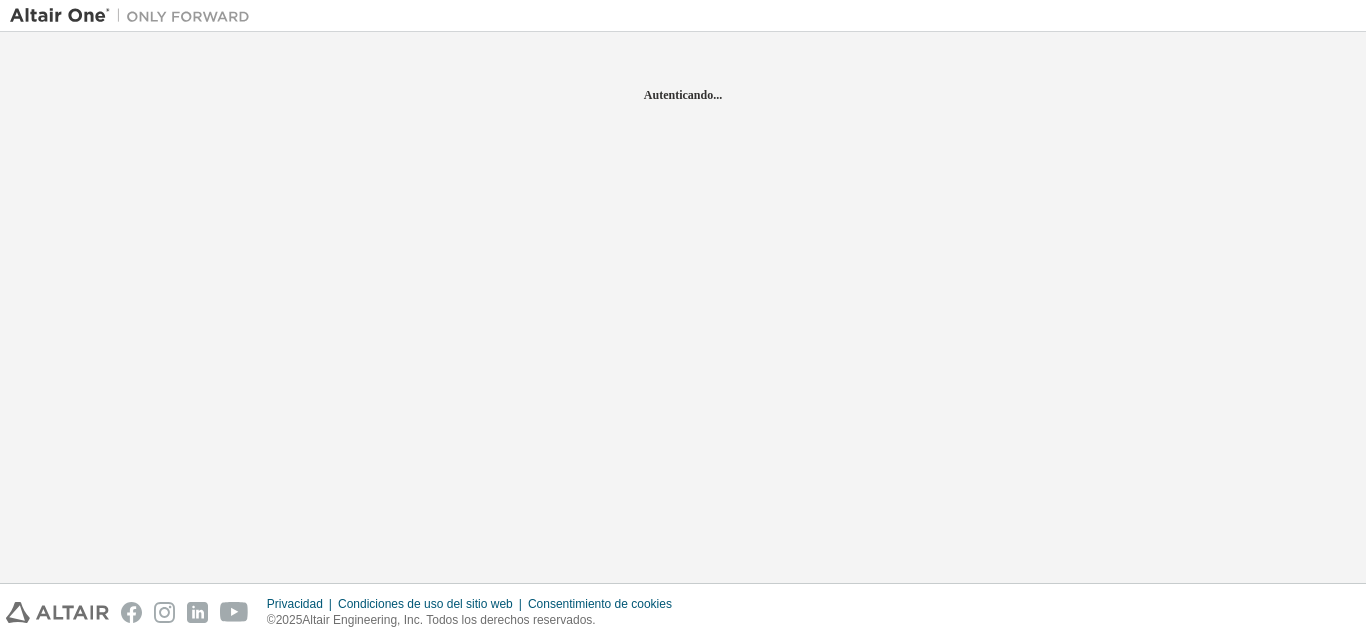 scroll, scrollTop: 0, scrollLeft: 0, axis: both 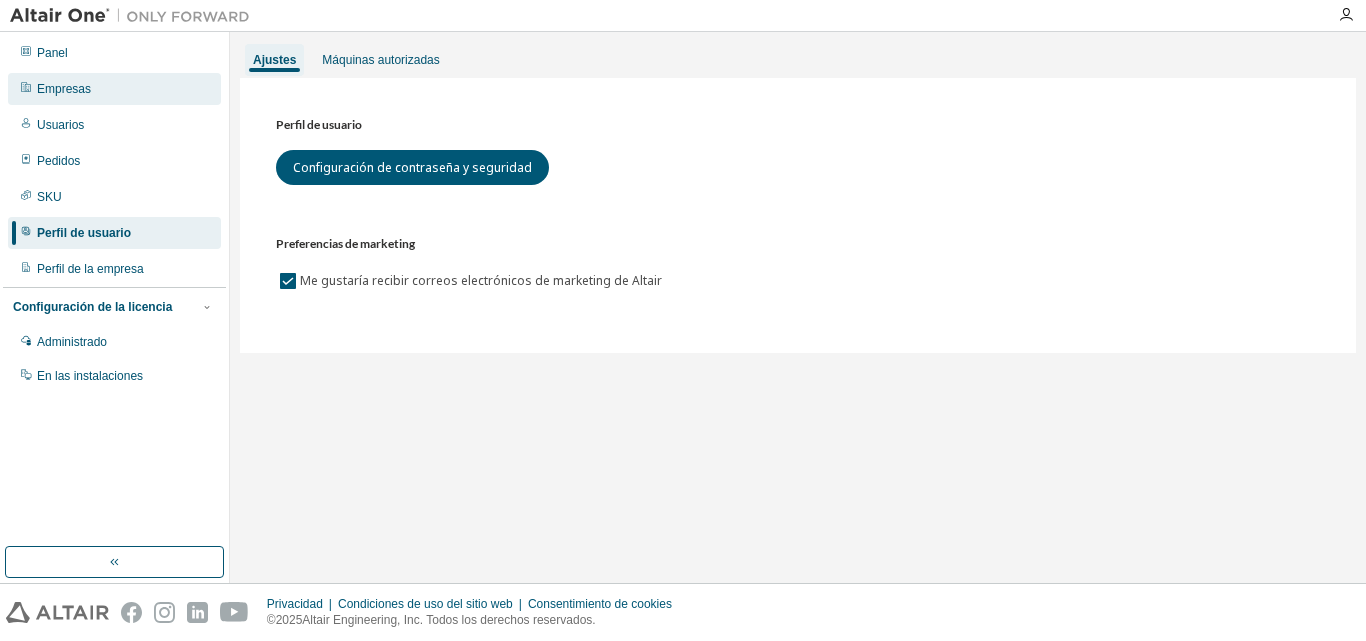 click on "Empresas" at bounding box center (64, 89) 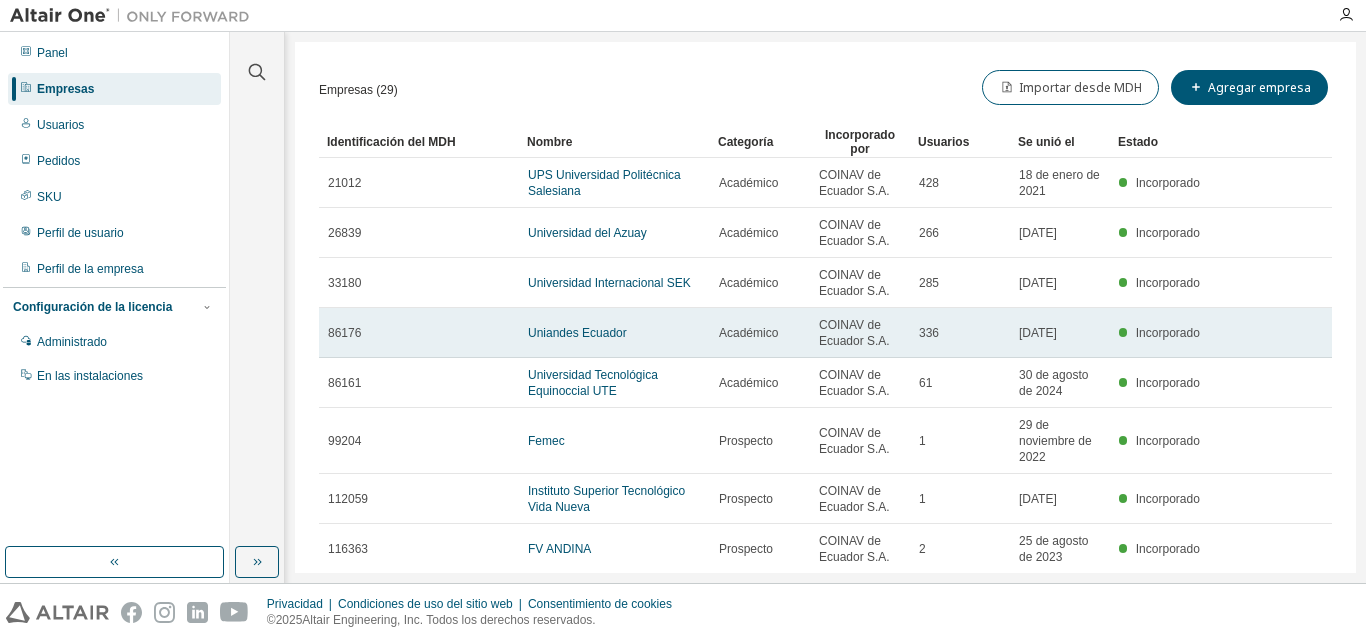 scroll, scrollTop: 194, scrollLeft: 0, axis: vertical 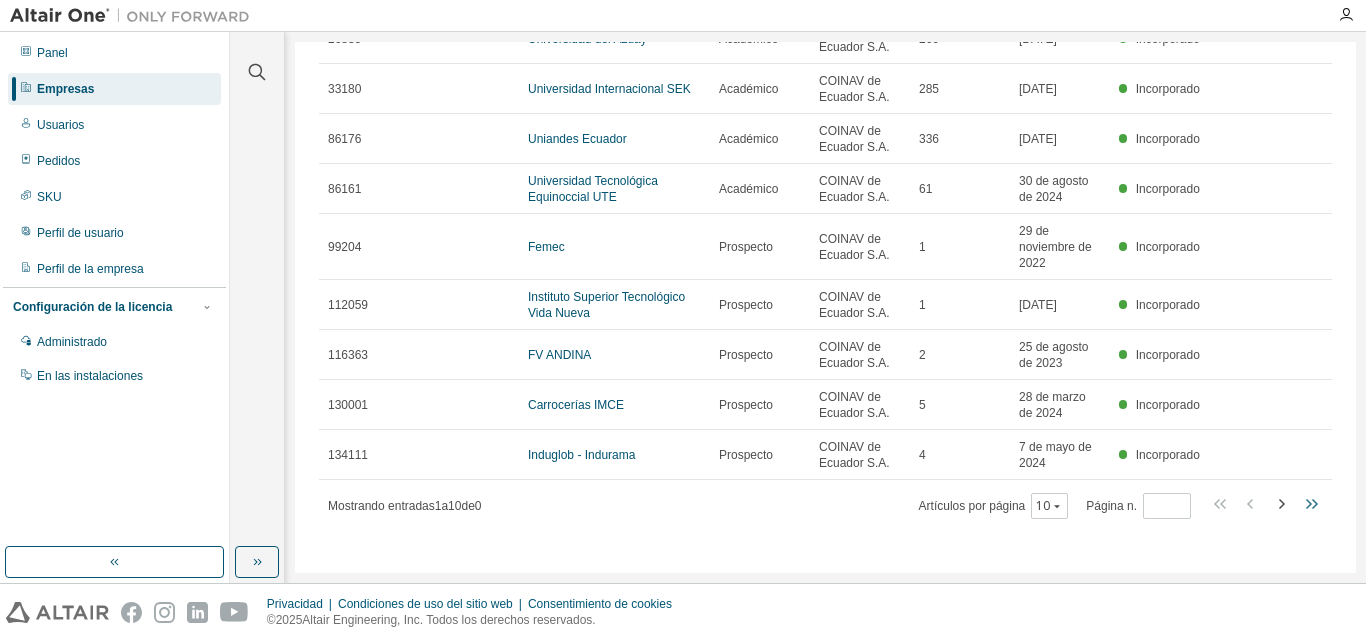 click 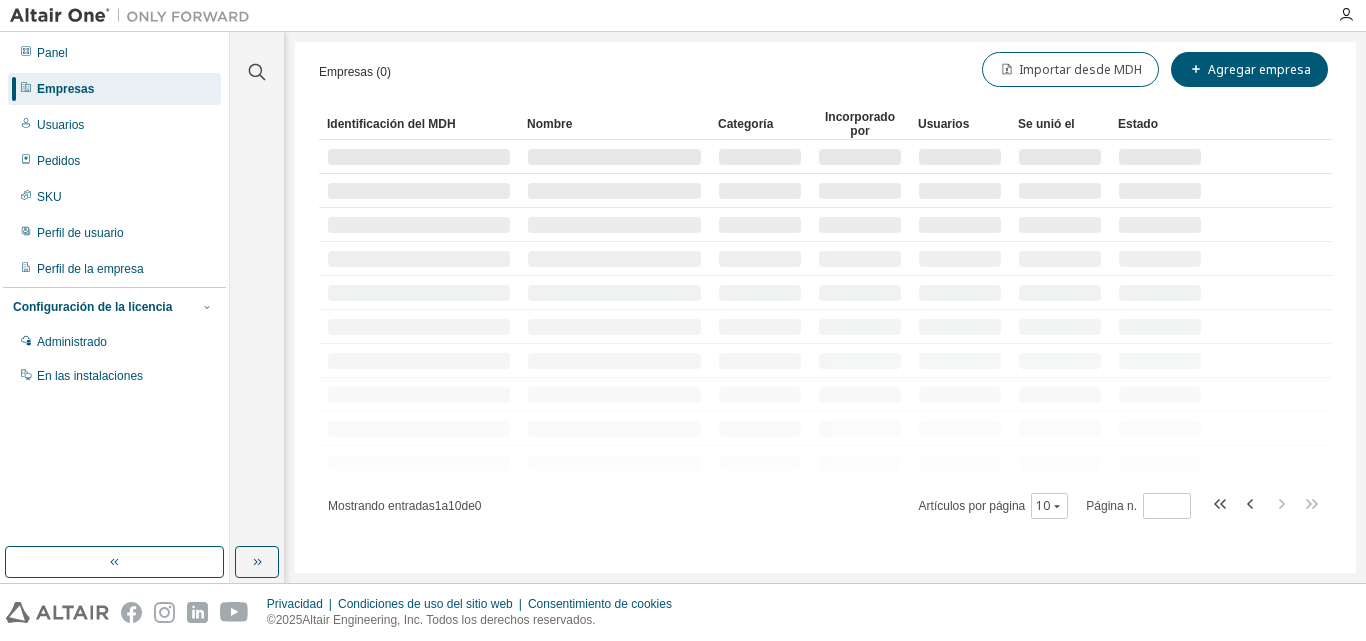 scroll, scrollTop: 128, scrollLeft: 0, axis: vertical 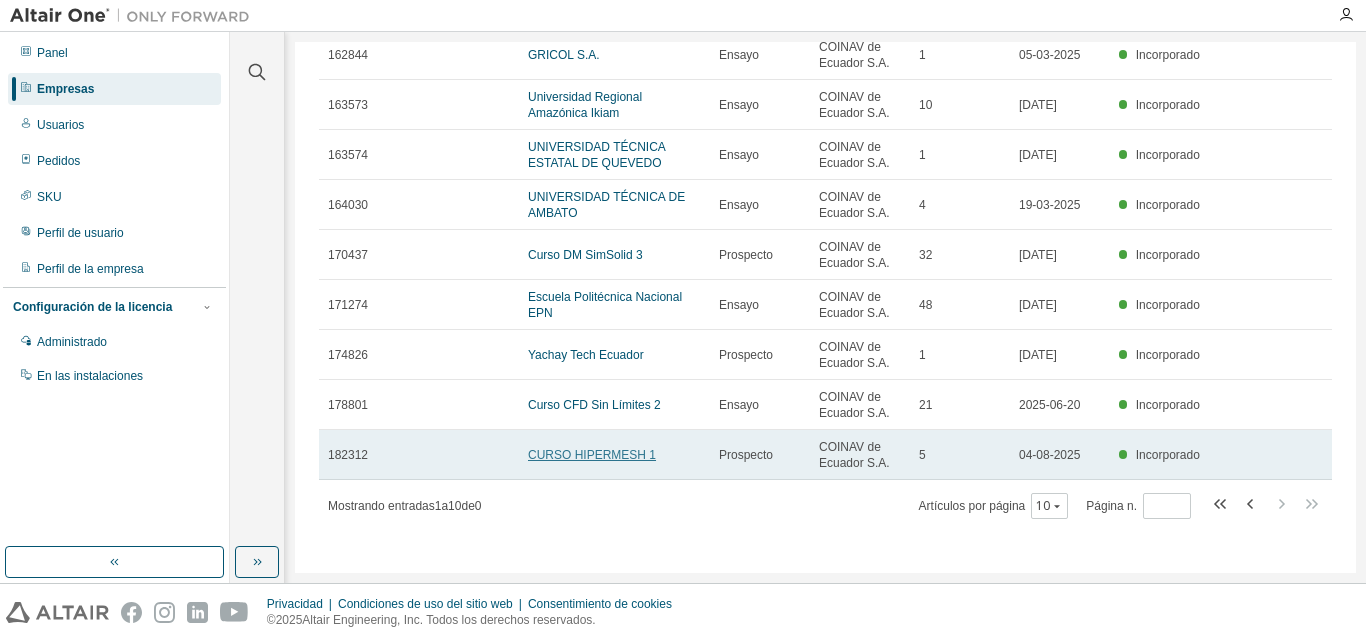 click on "CURSO HIPERMESH 1" at bounding box center [592, 455] 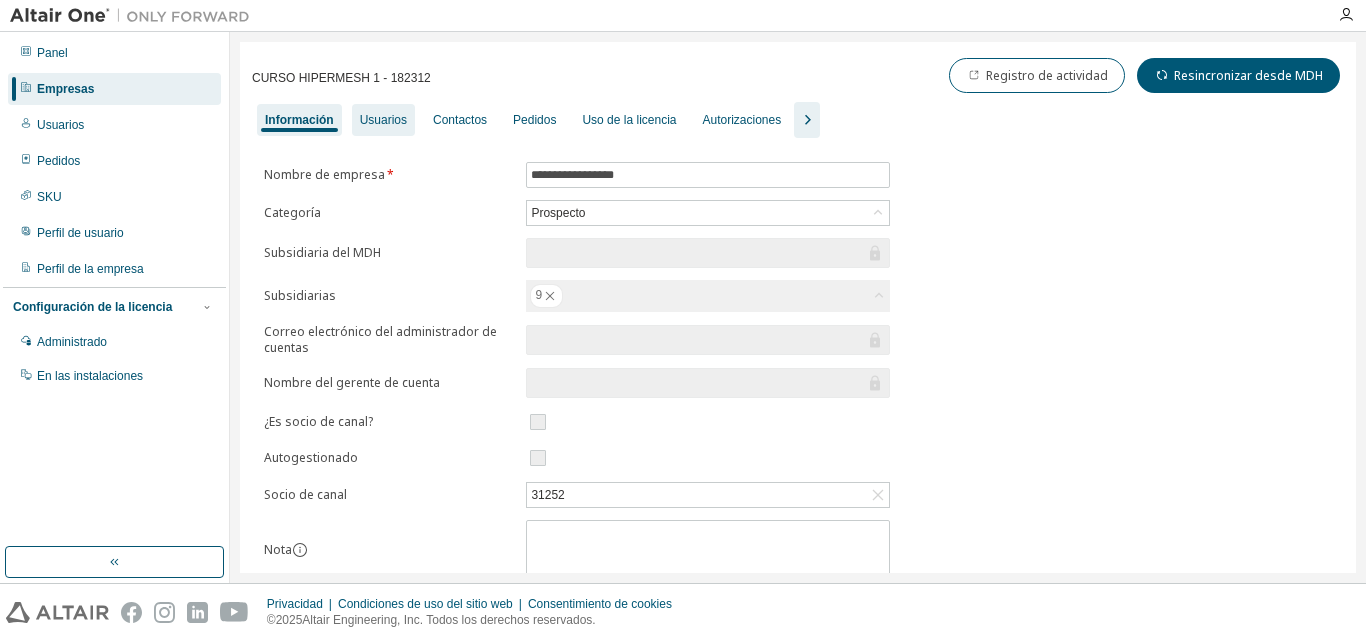 click on "Usuarios" at bounding box center (383, 120) 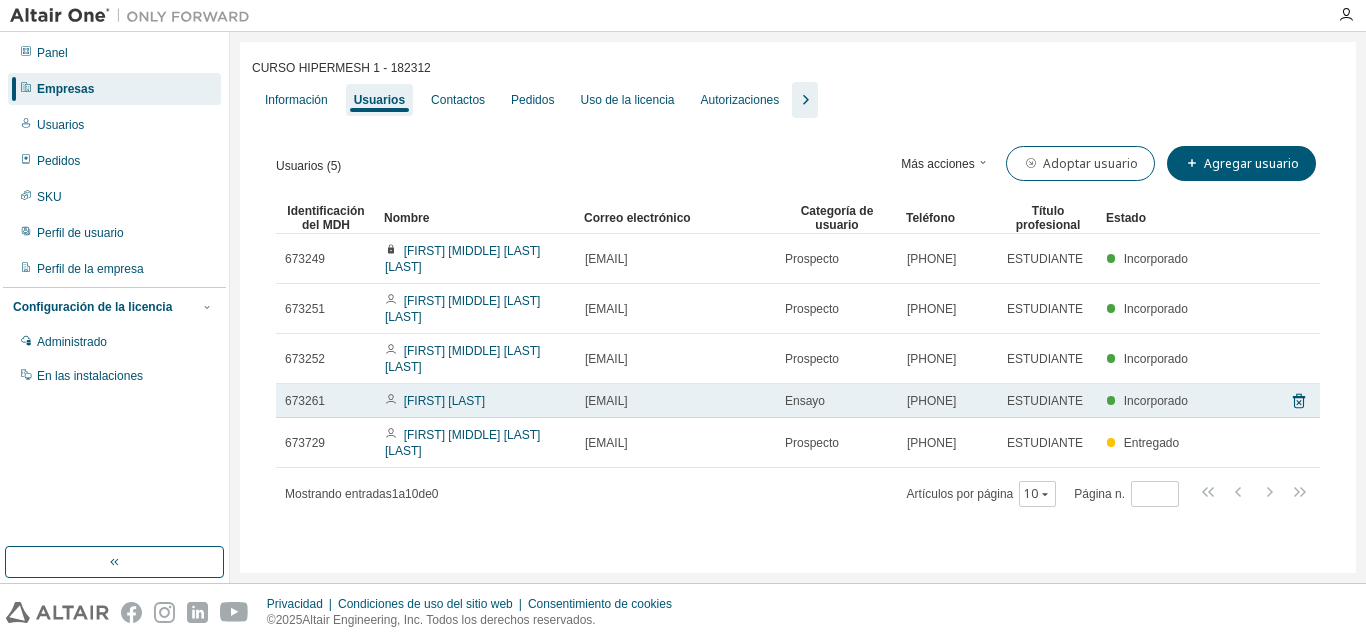 scroll, scrollTop: 4, scrollLeft: 0, axis: vertical 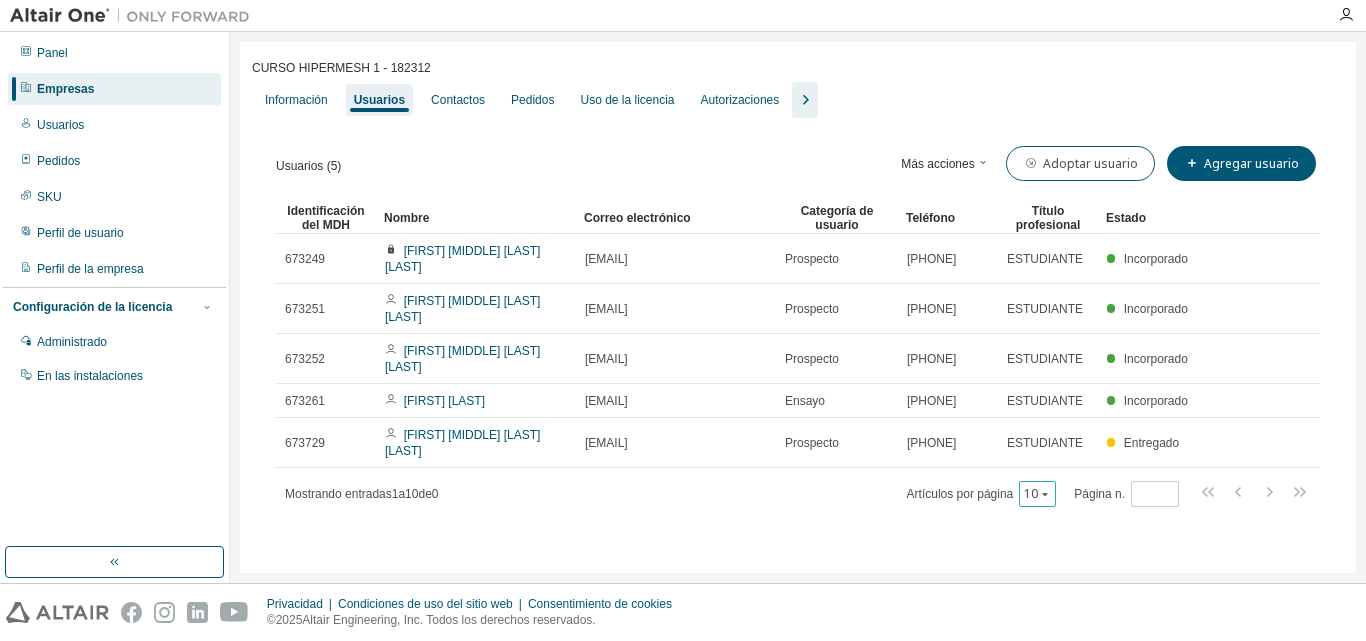 click 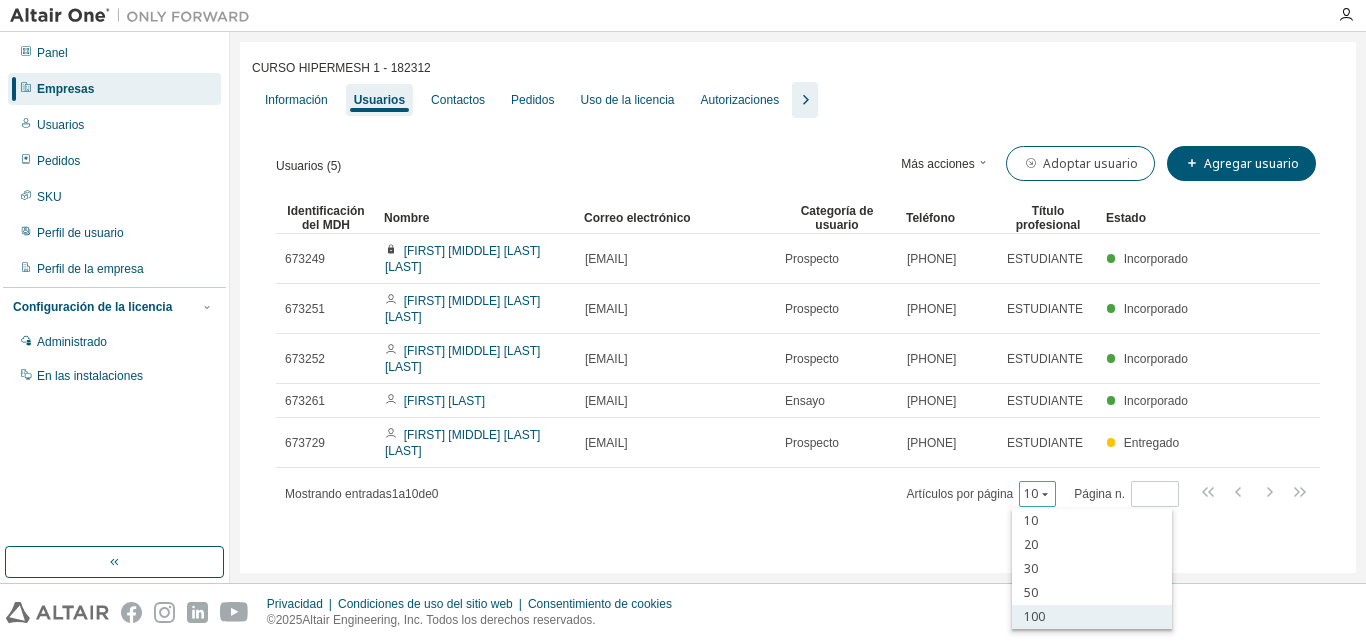 click on "100" at bounding box center (1092, 617) 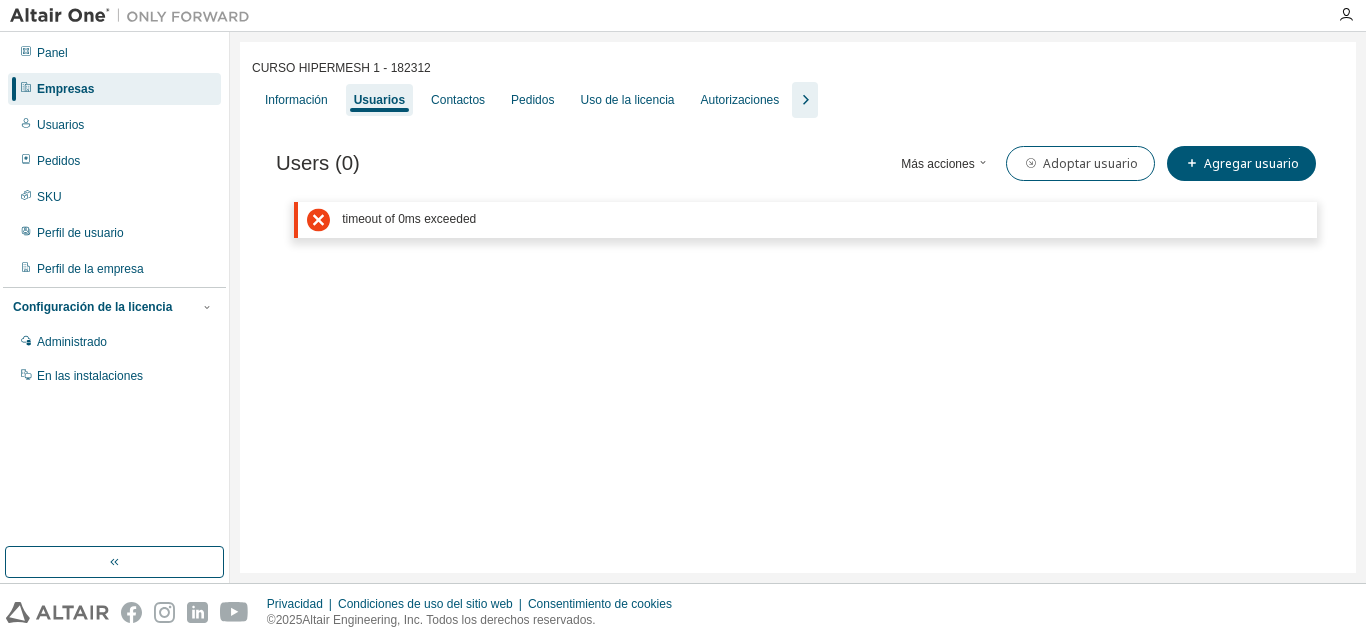 scroll, scrollTop: 0, scrollLeft: 0, axis: both 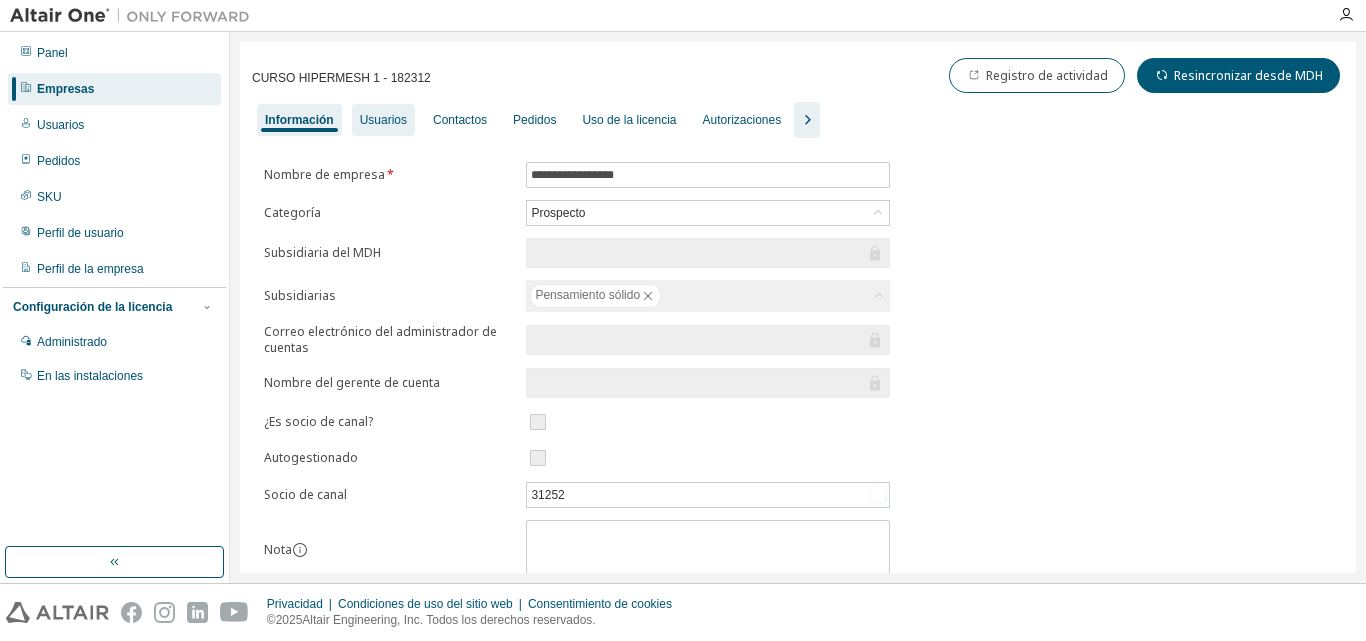 click on "Usuarios" at bounding box center (383, 120) 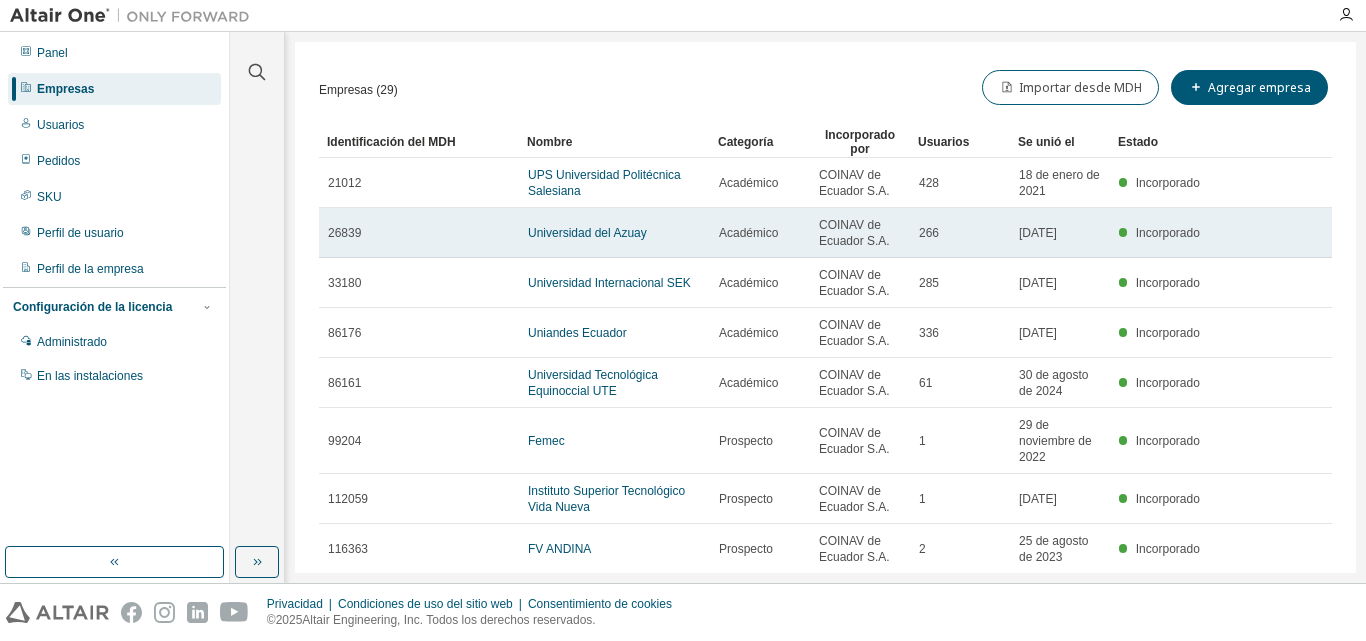 click on "Universidad del Azuay" at bounding box center (614, 233) 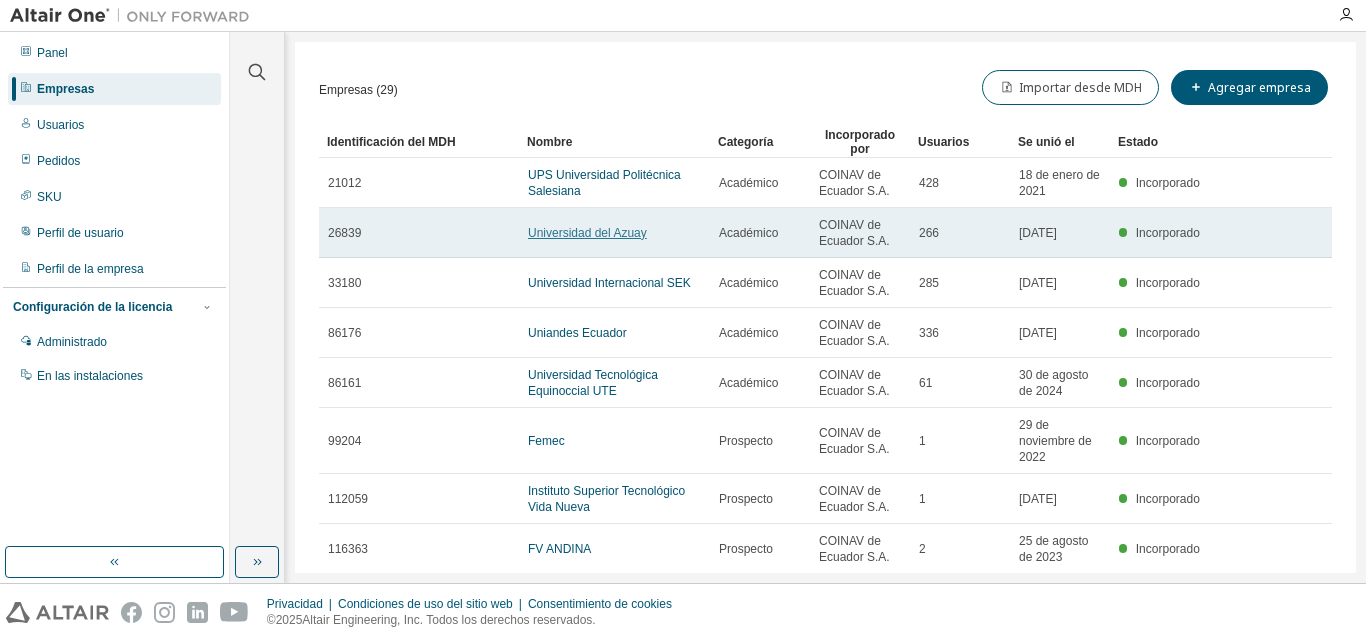 click on "Universidad del Azuay" at bounding box center (587, 233) 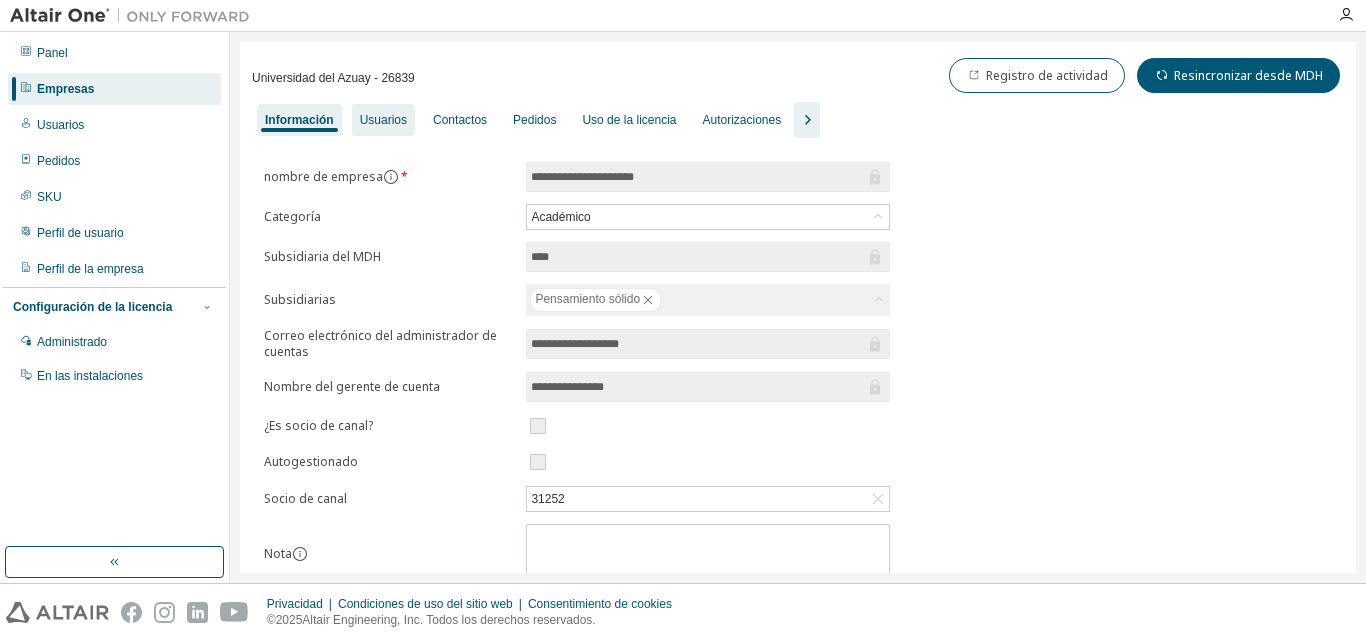 click on "Usuarios" at bounding box center (383, 120) 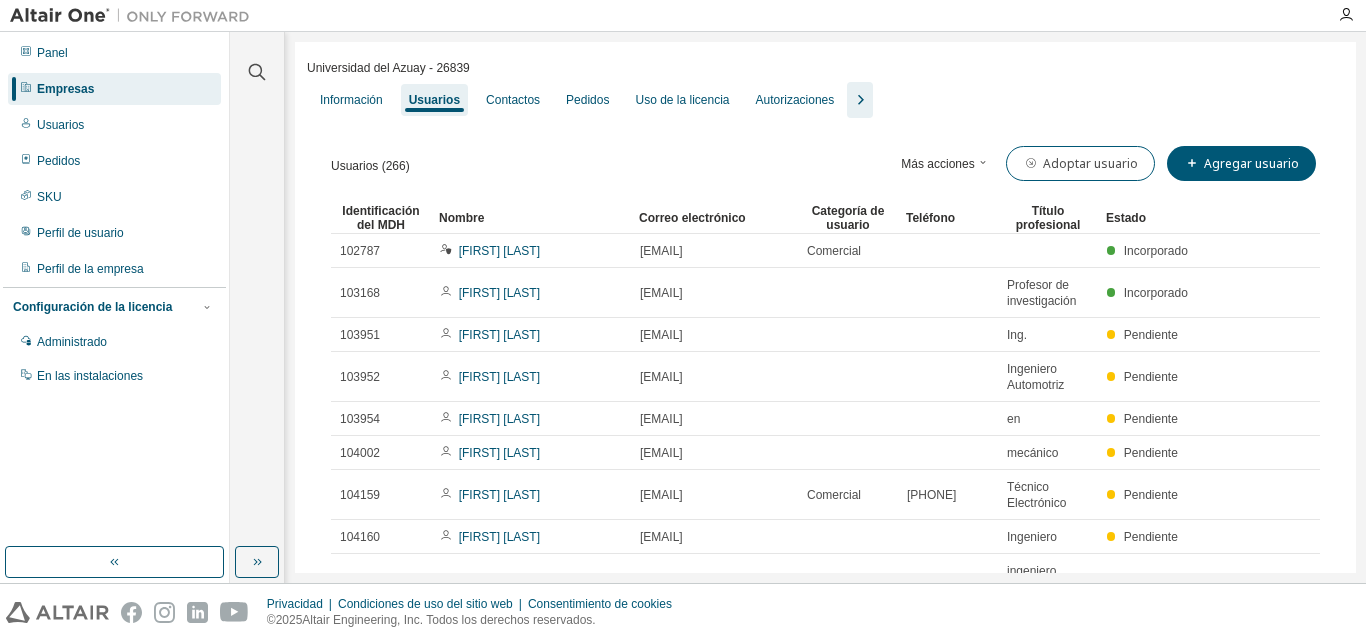 click on "Empresas" at bounding box center [114, 89] 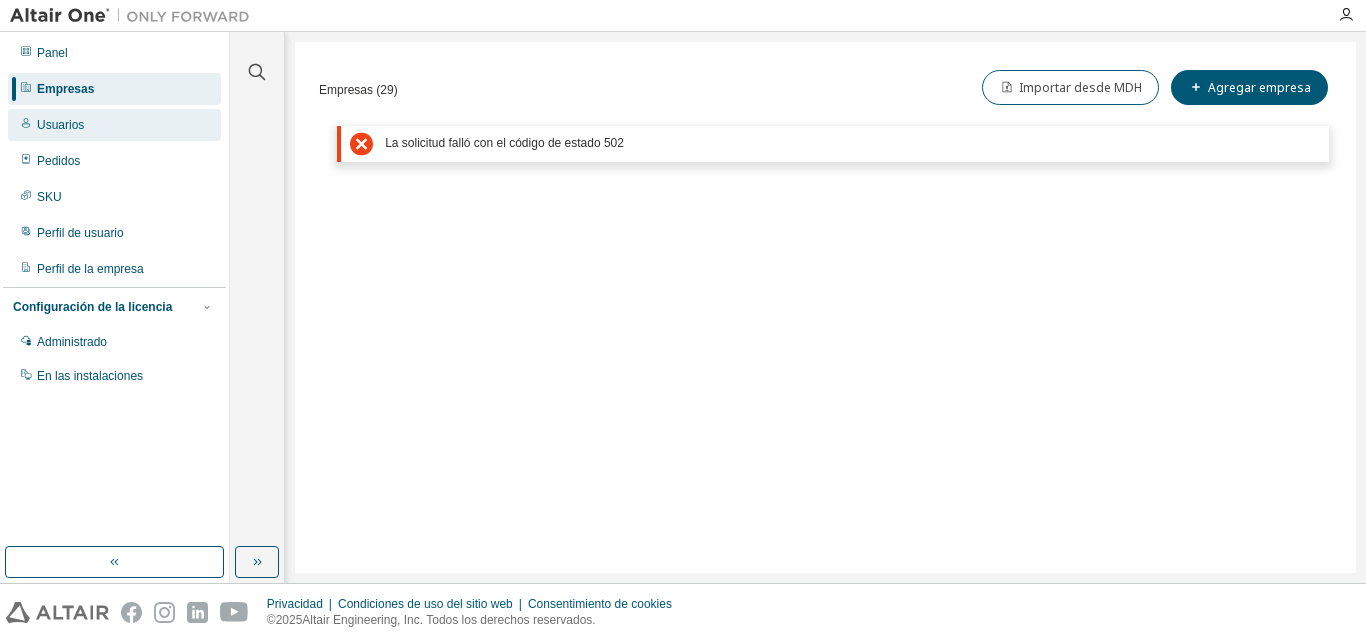 click on "Usuarios" at bounding box center (114, 125) 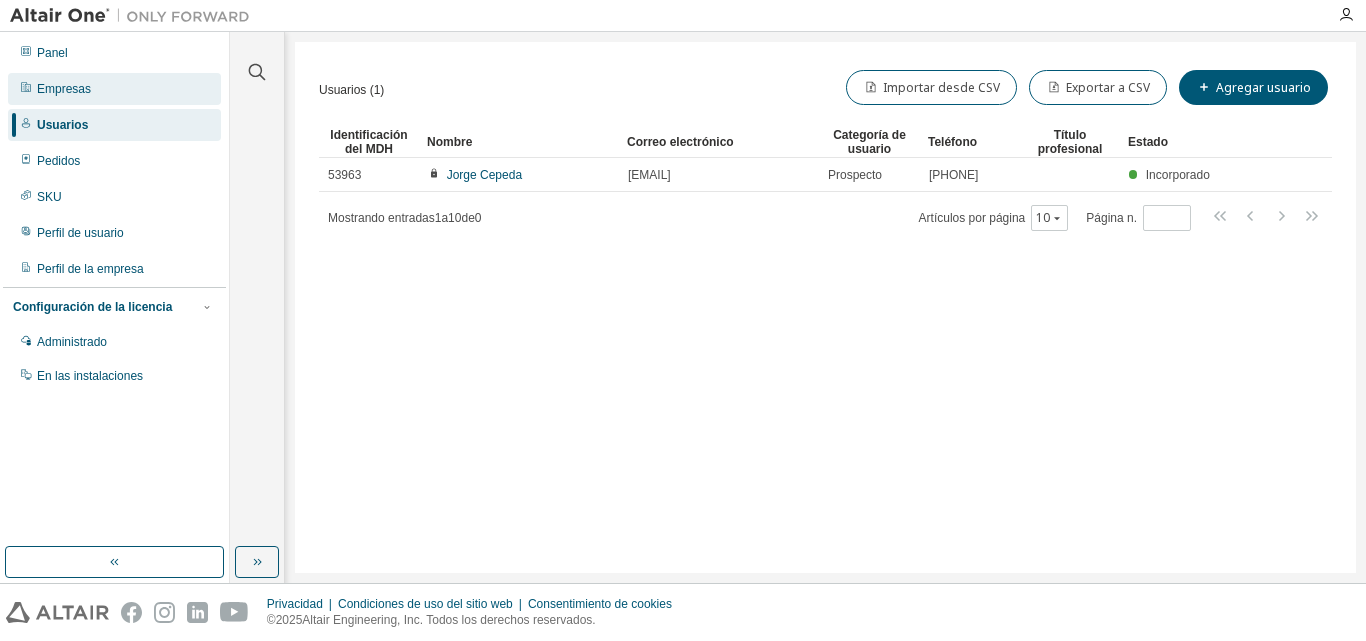 click on "Empresas" at bounding box center (114, 89) 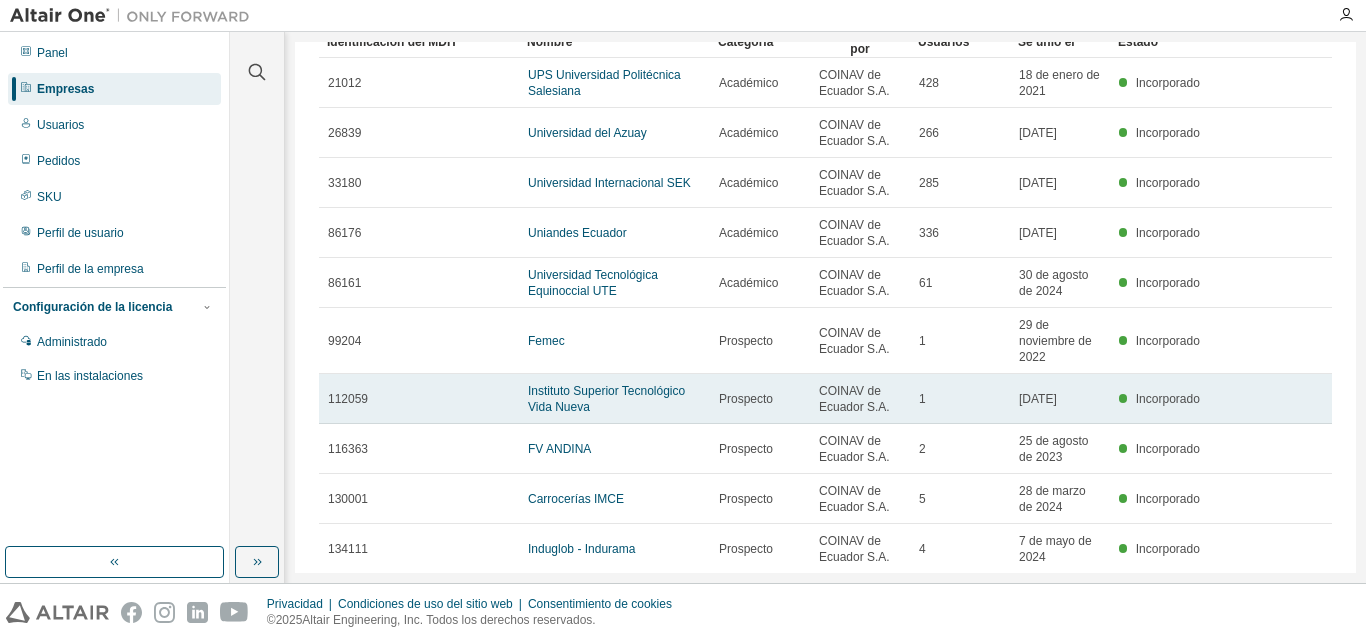 scroll, scrollTop: 194, scrollLeft: 0, axis: vertical 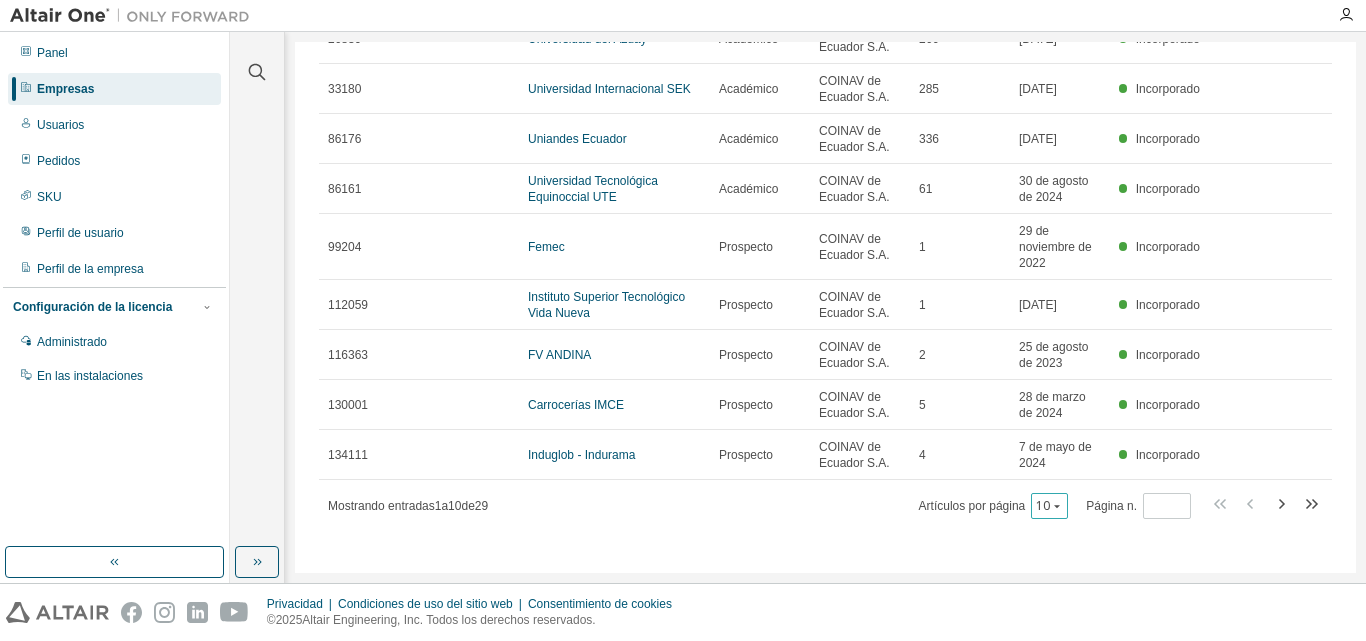click 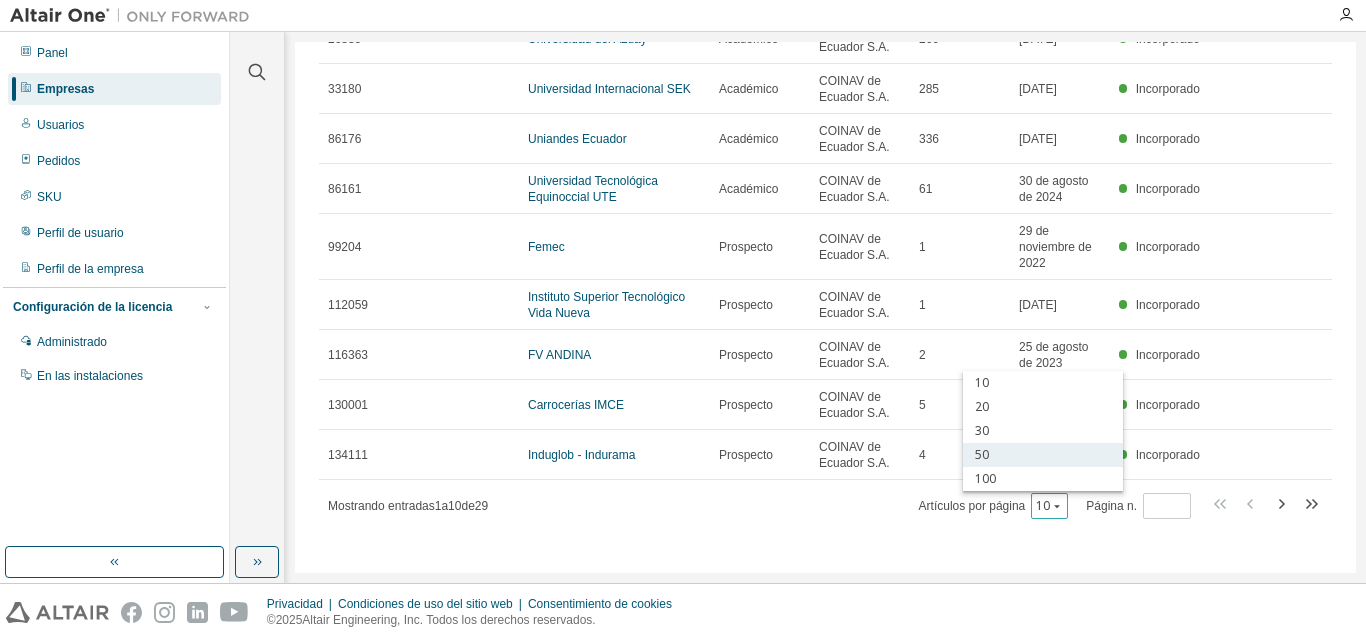 click on "50" at bounding box center [1043, 455] 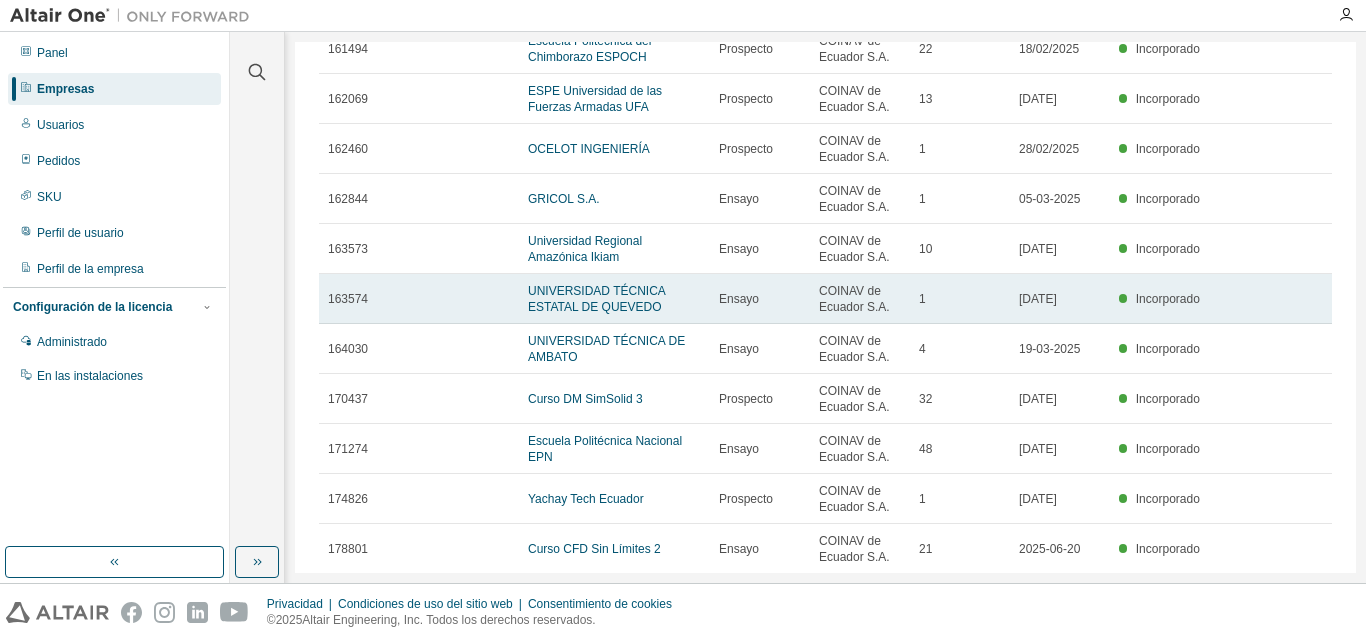 scroll, scrollTop: 1160, scrollLeft: 0, axis: vertical 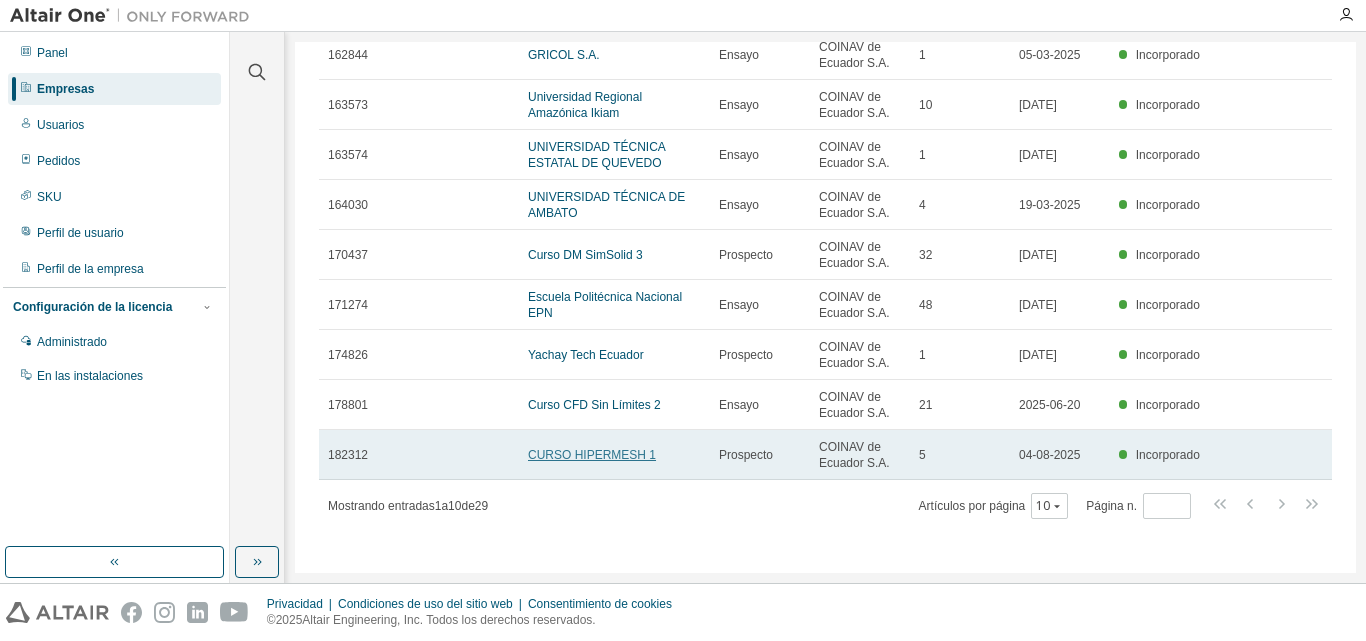 click on "CURSO HIPERMESH 1" at bounding box center (592, 455) 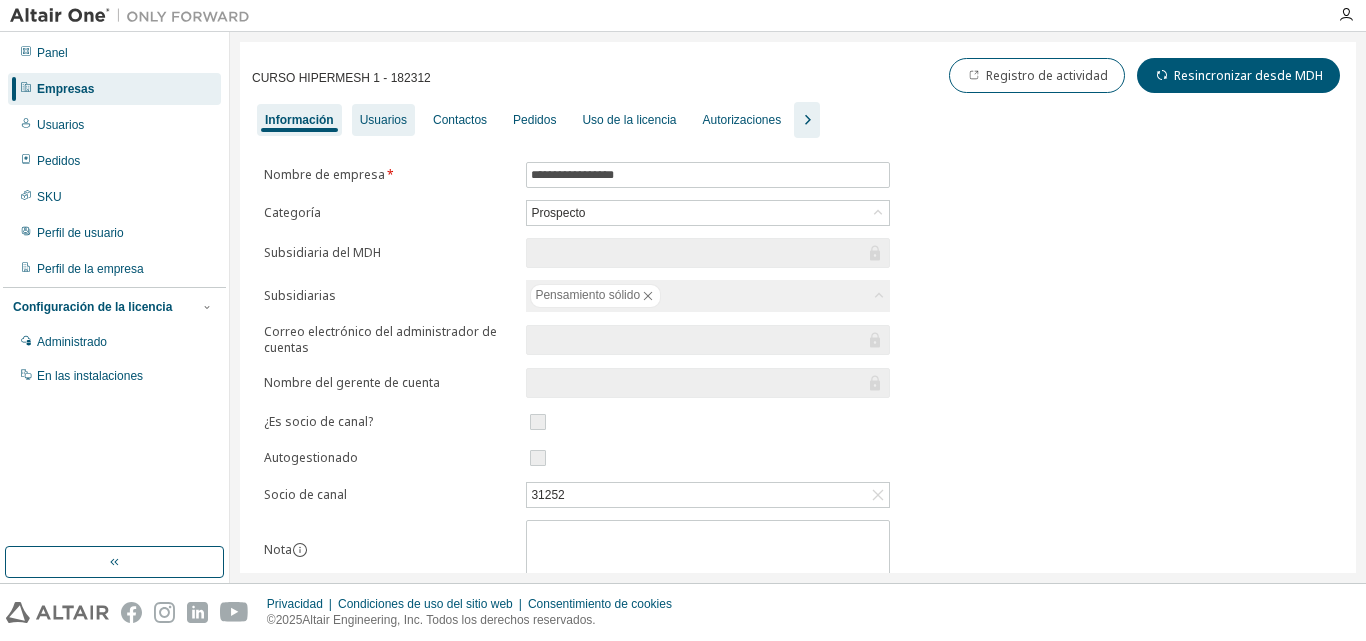 click on "Usuarios" at bounding box center (383, 120) 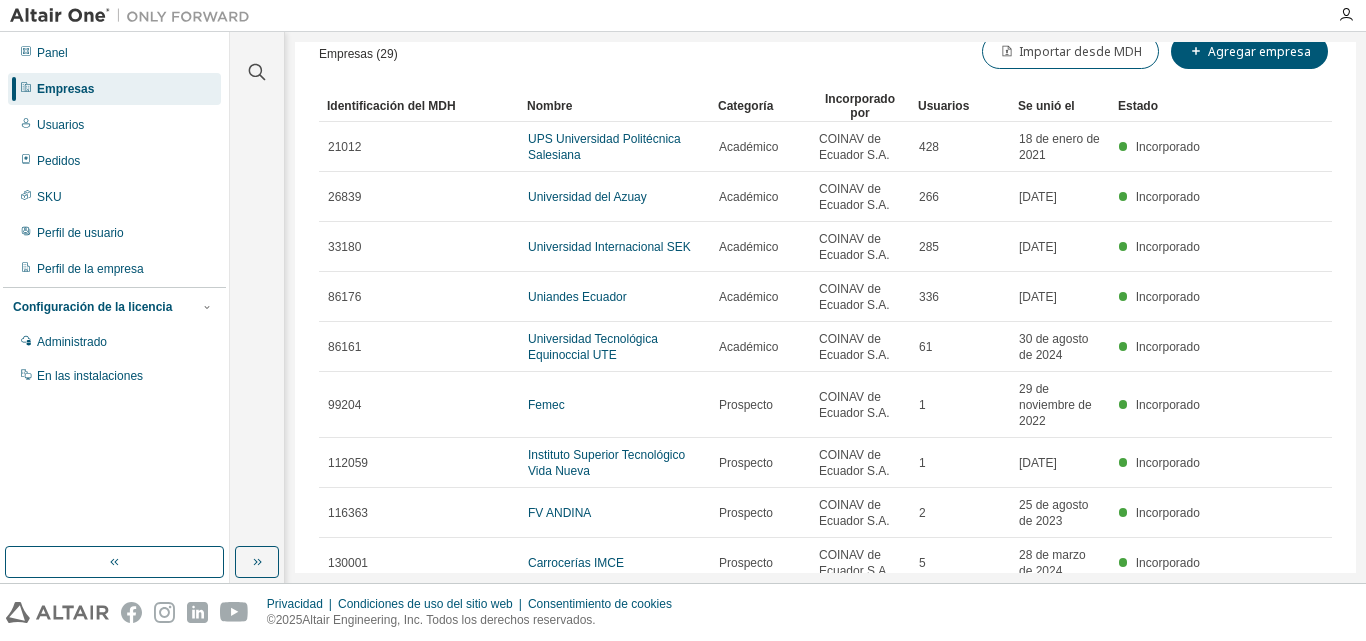 scroll, scrollTop: 0, scrollLeft: 0, axis: both 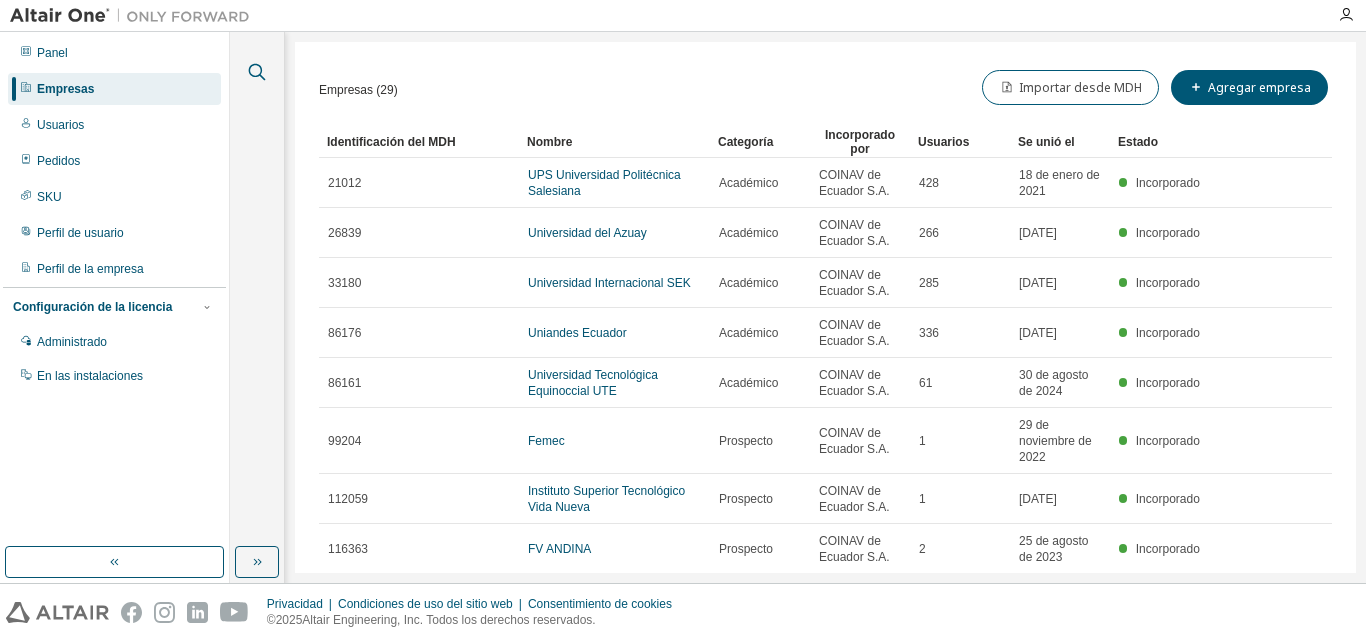 click 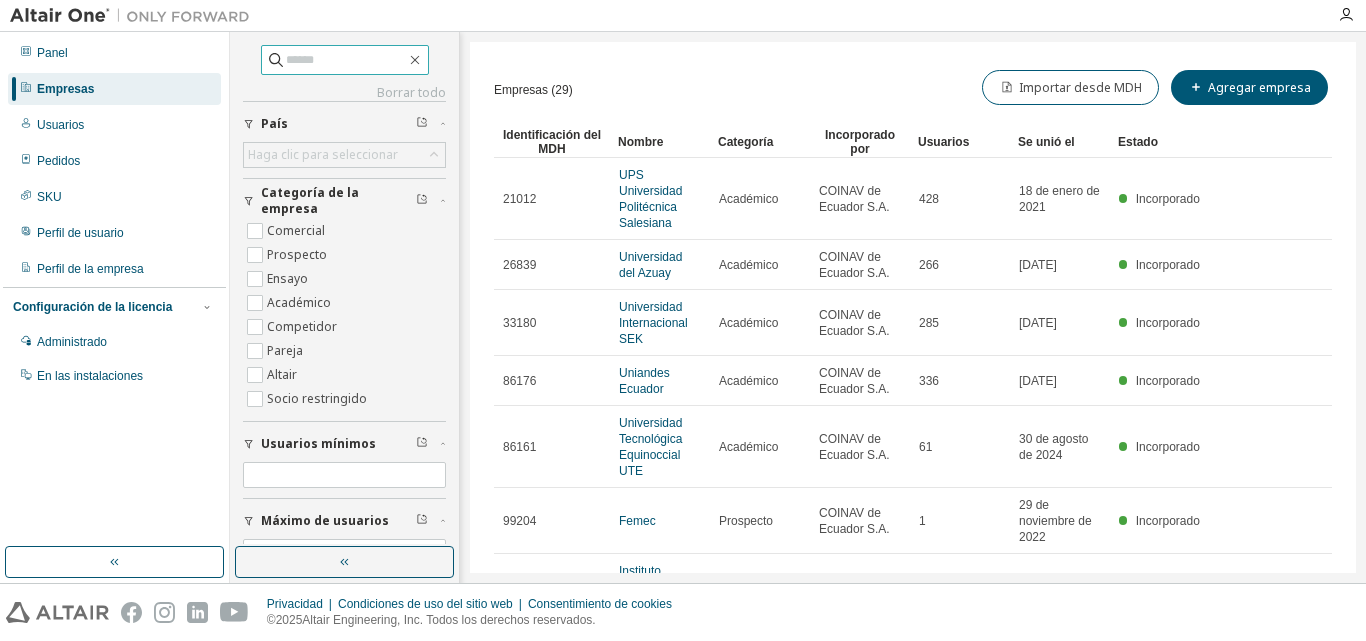 click at bounding box center (346, 60) 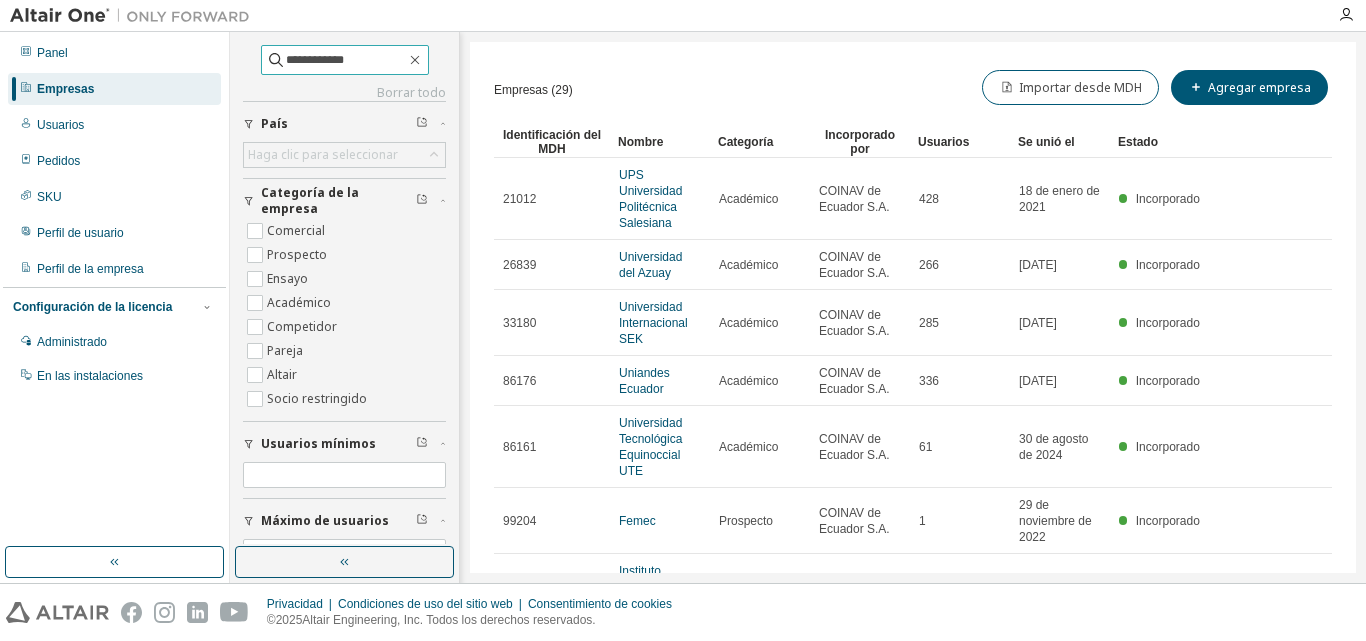 type on "**********" 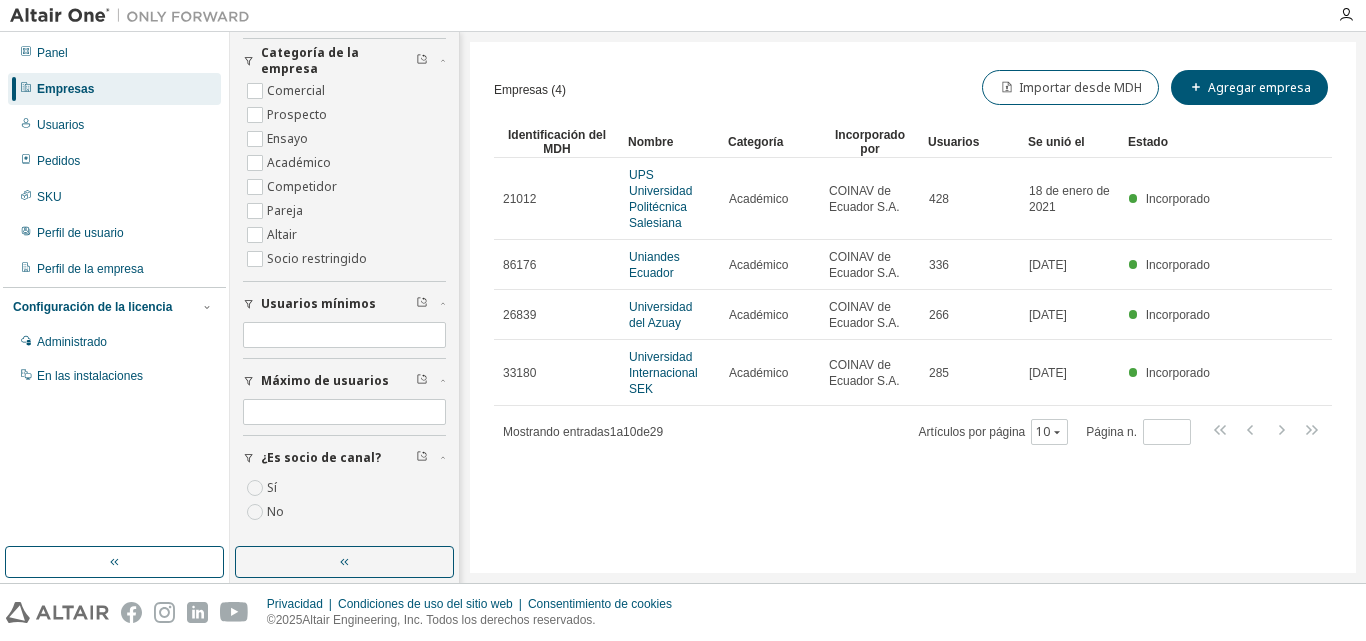 scroll, scrollTop: 0, scrollLeft: 0, axis: both 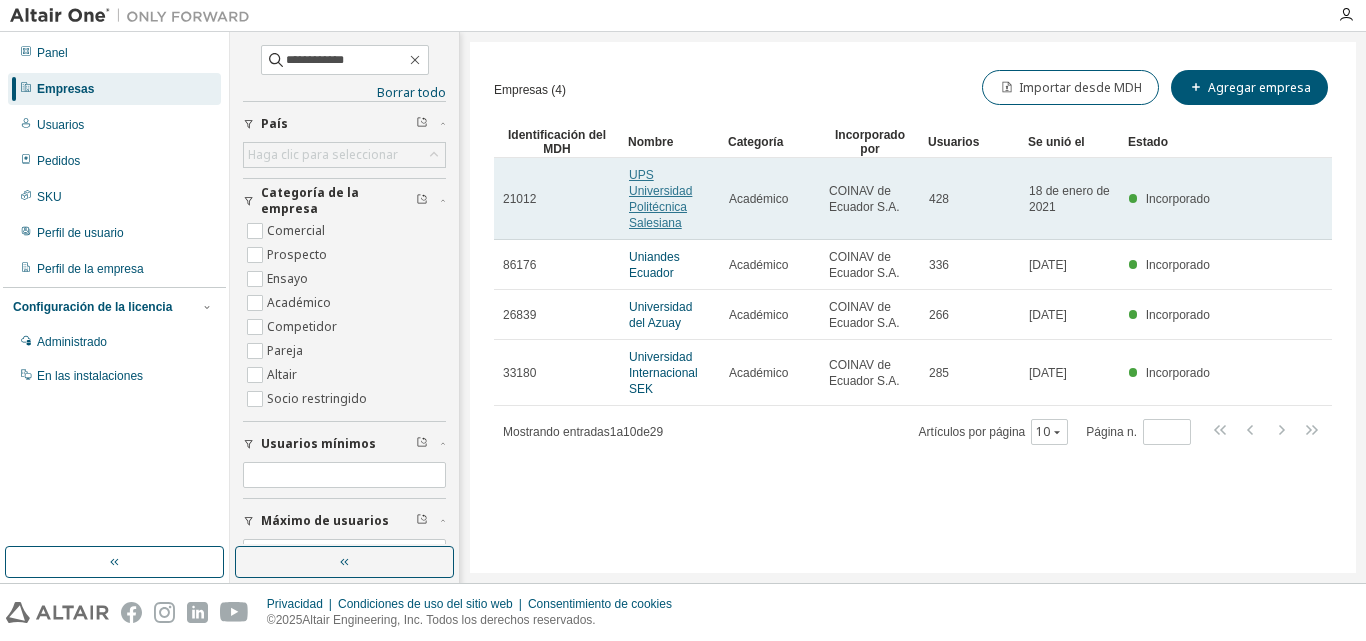 click on "UPS Universidad Politécnica Salesiana" at bounding box center [660, 199] 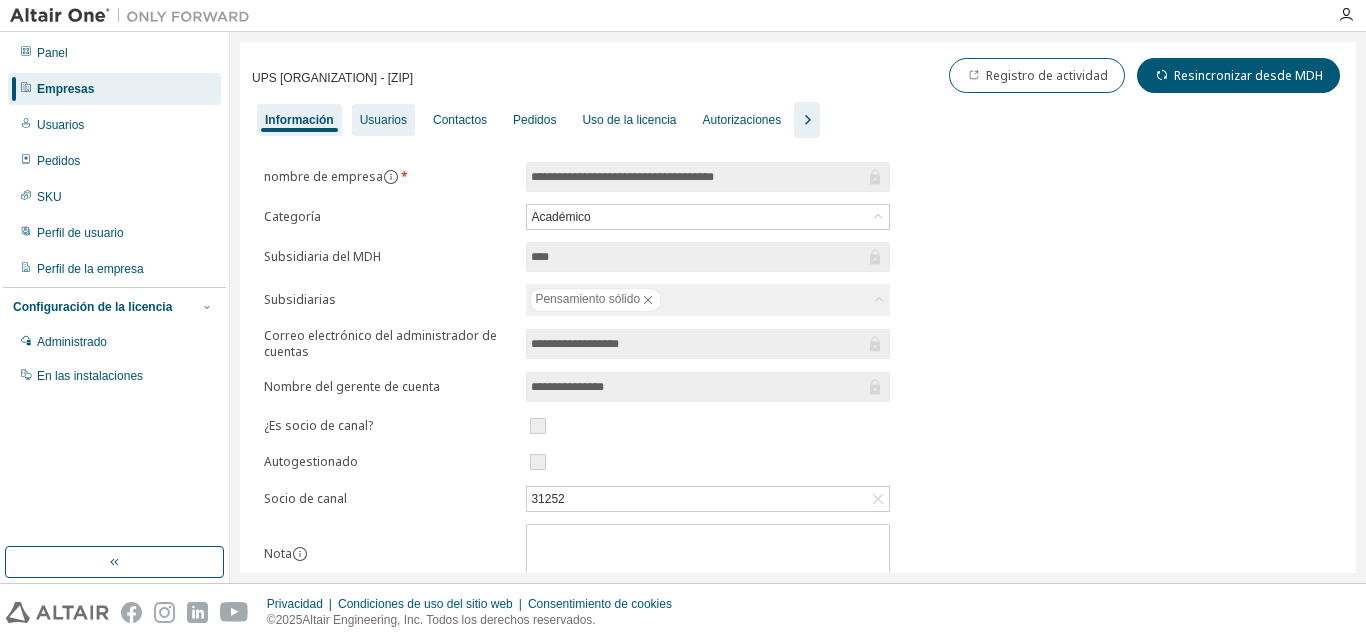 click on "Usuarios" at bounding box center [383, 120] 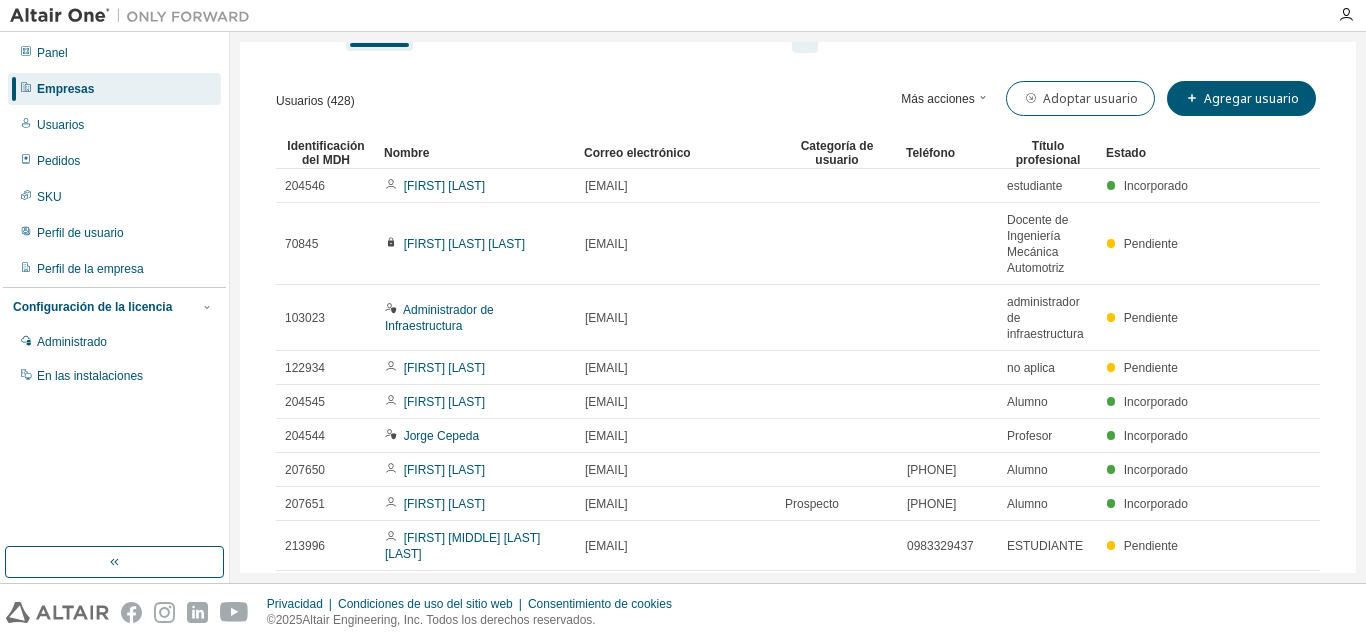 scroll, scrollTop: 100, scrollLeft: 0, axis: vertical 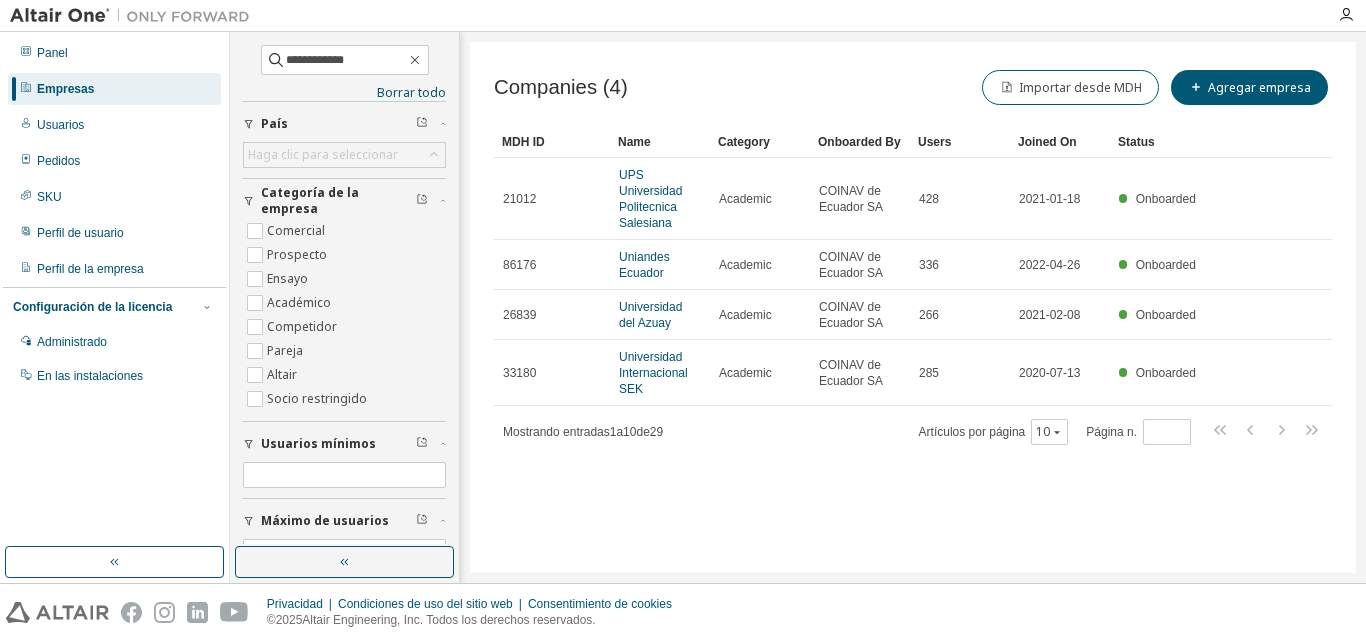 click on "**********" at bounding box center [344, 289] 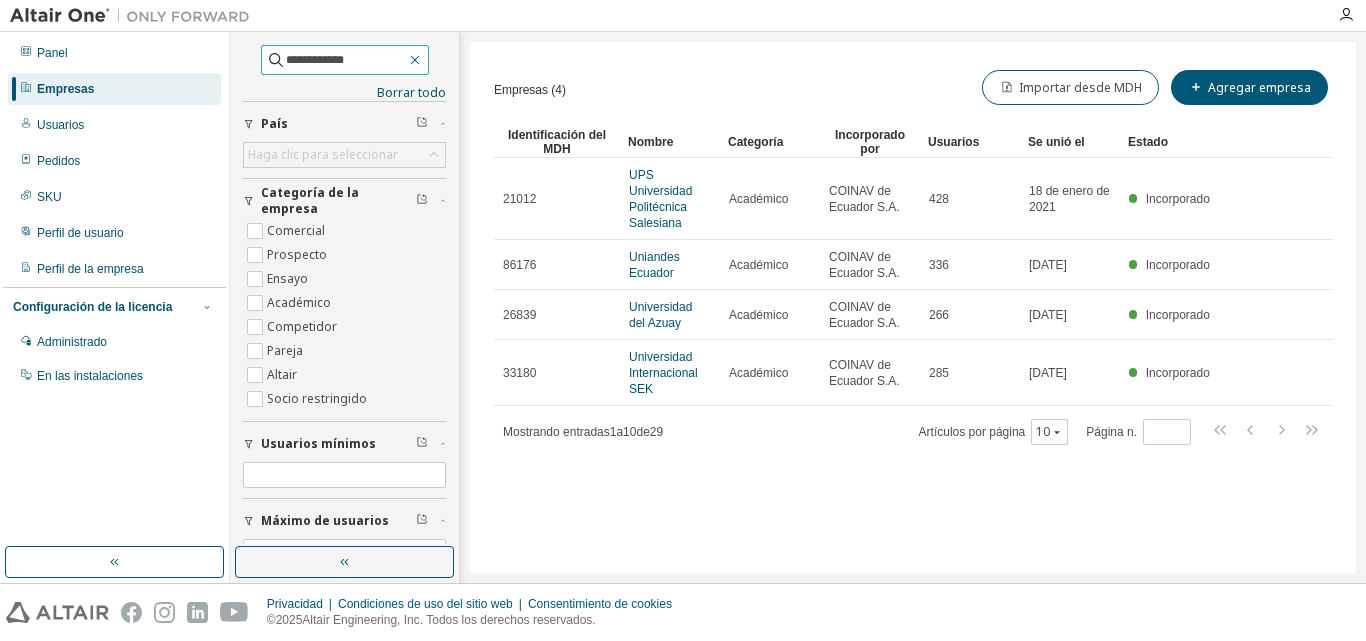 click 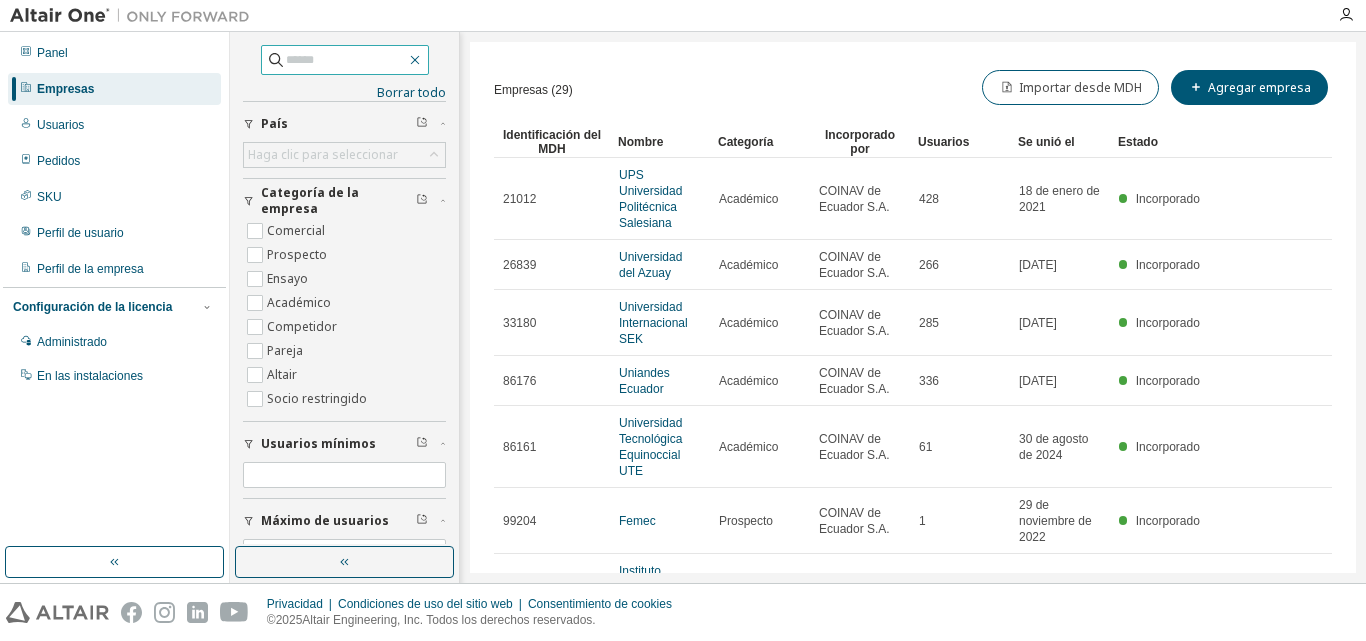 click 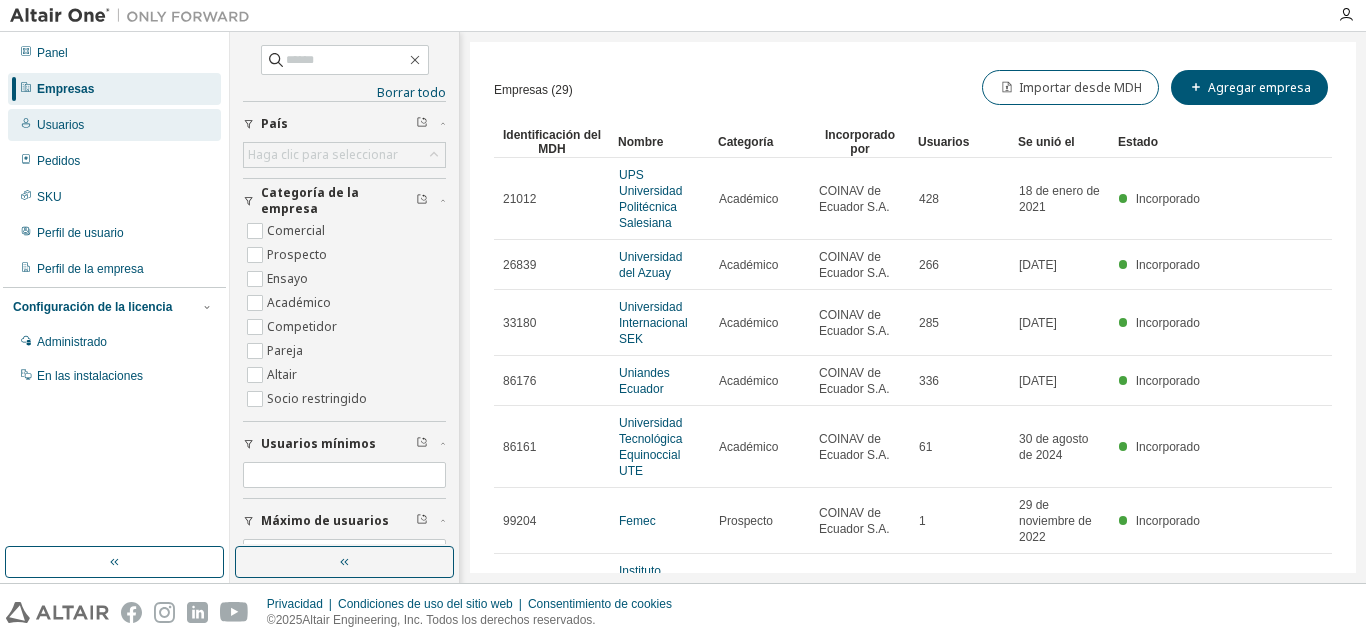 click on "Usuarios" at bounding box center (60, 125) 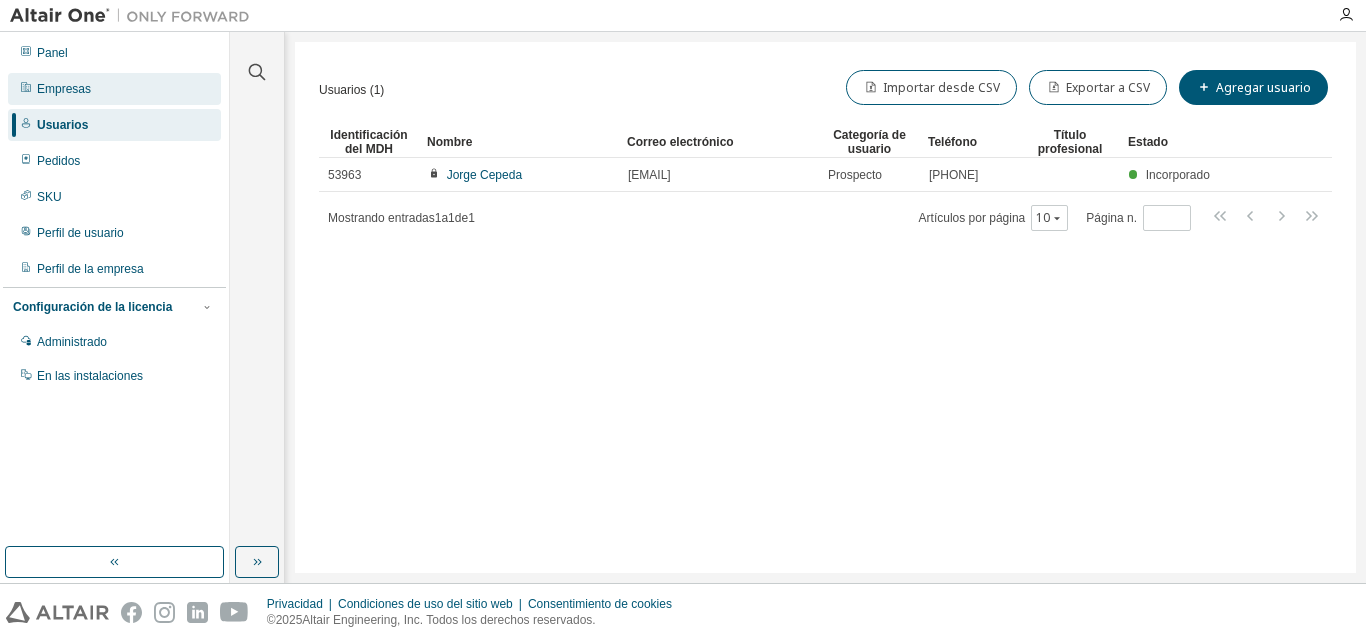click on "Empresas" at bounding box center (114, 89) 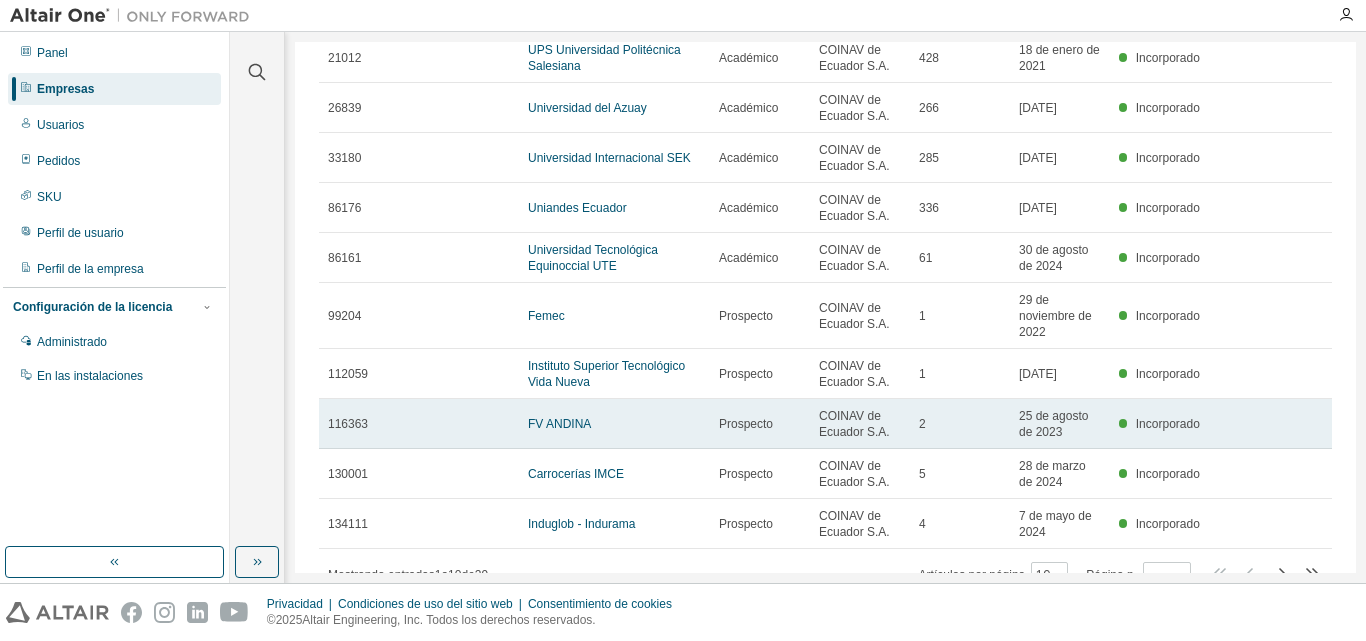 scroll, scrollTop: 194, scrollLeft: 0, axis: vertical 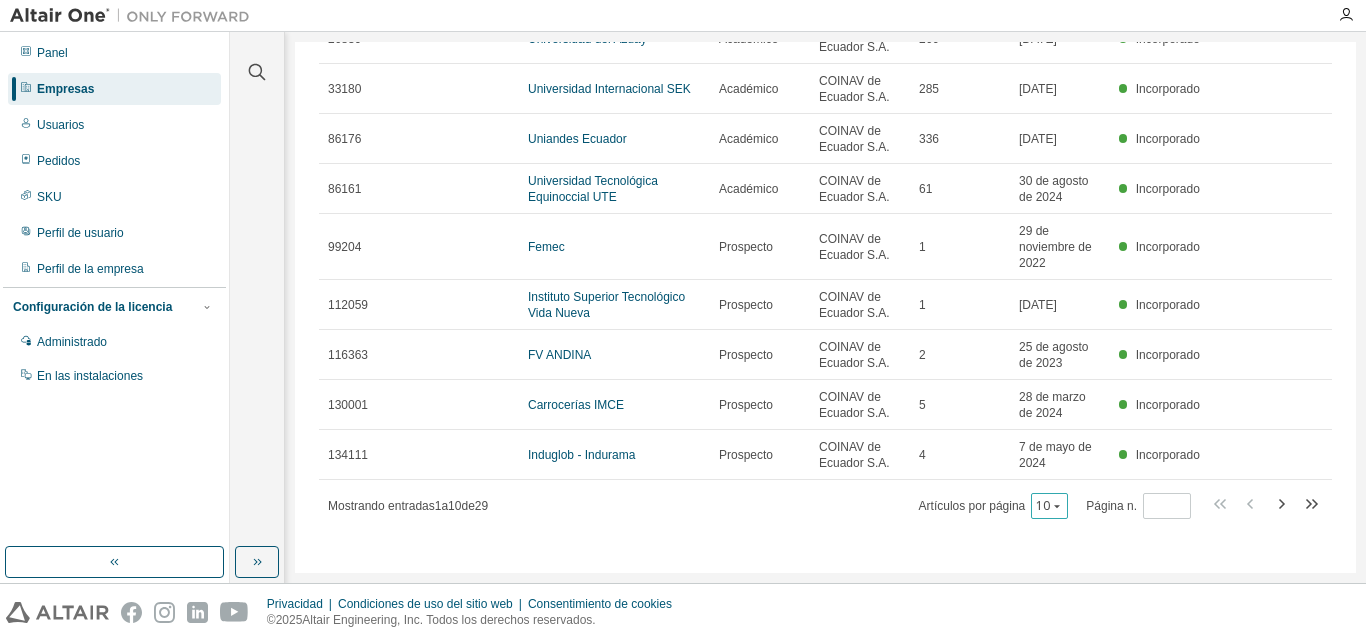 click 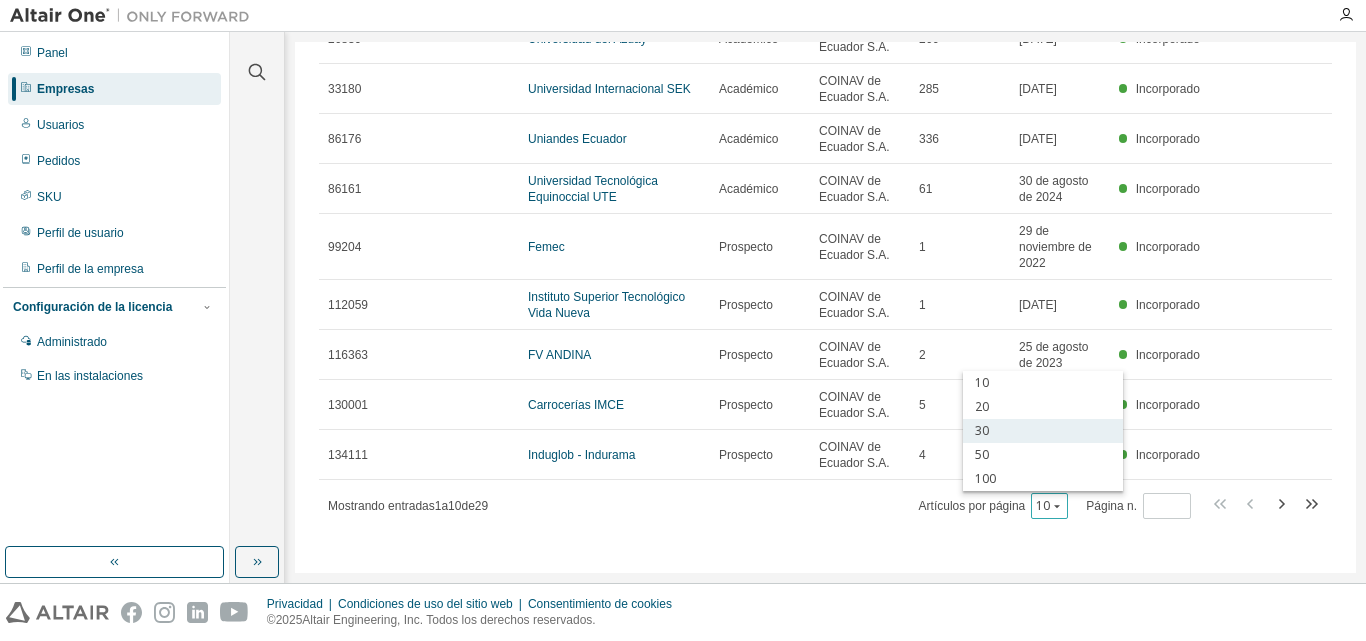 click on "30" at bounding box center [1043, 431] 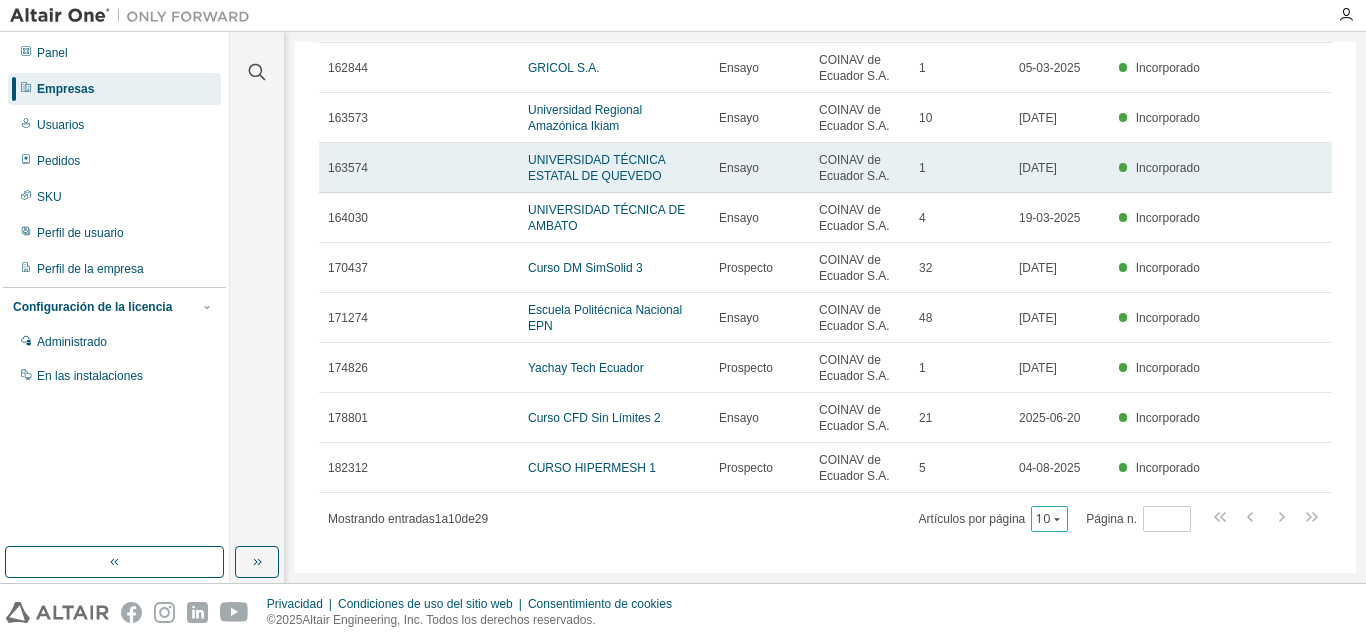 scroll, scrollTop: 1160, scrollLeft: 0, axis: vertical 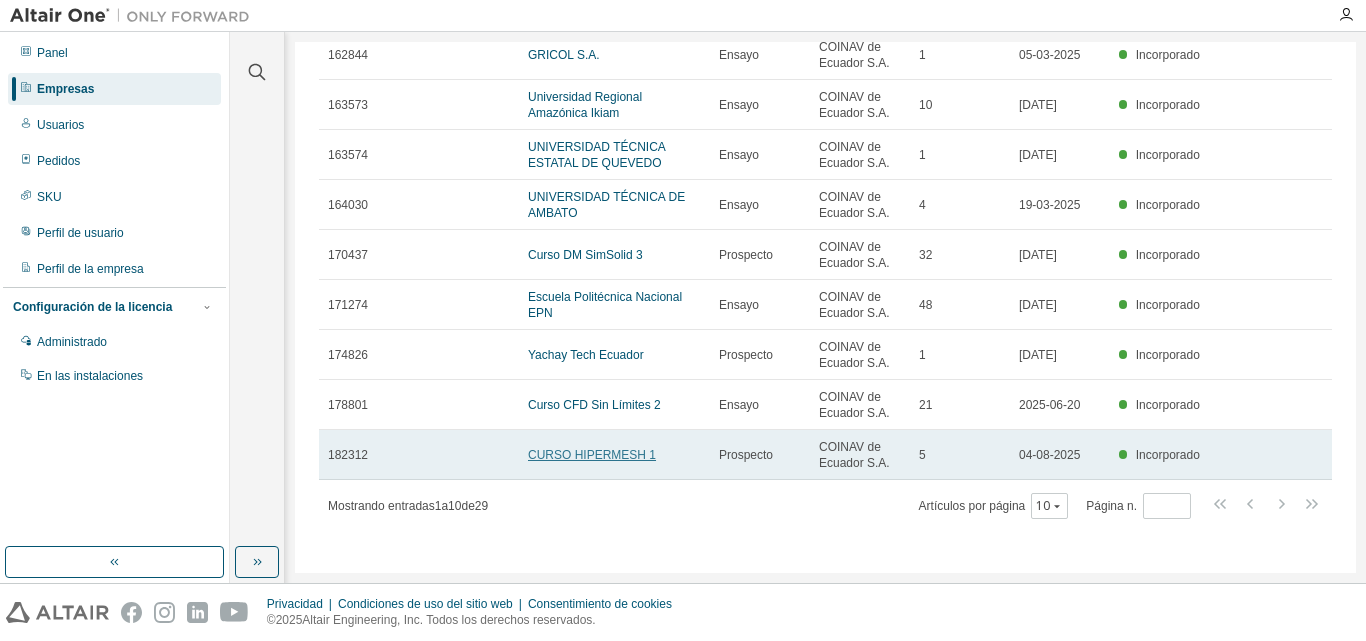 click on "CURSO HIPERMESH 1" at bounding box center [592, 455] 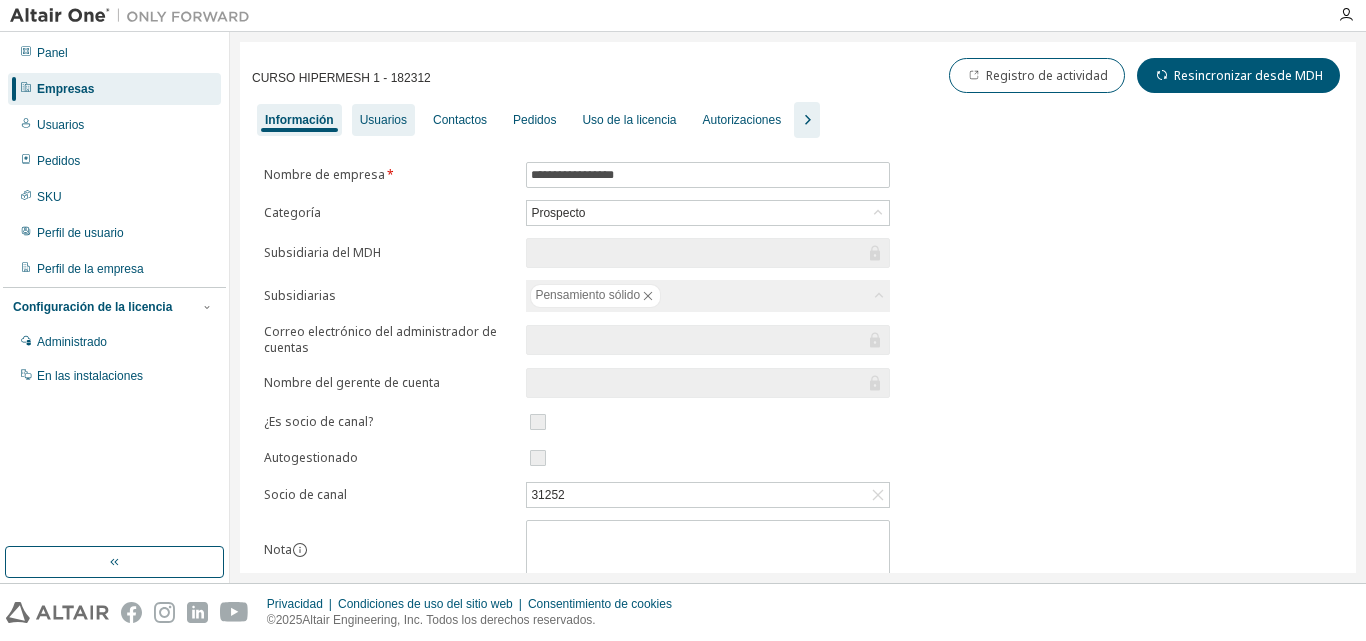 click on "Usuarios" at bounding box center (383, 120) 